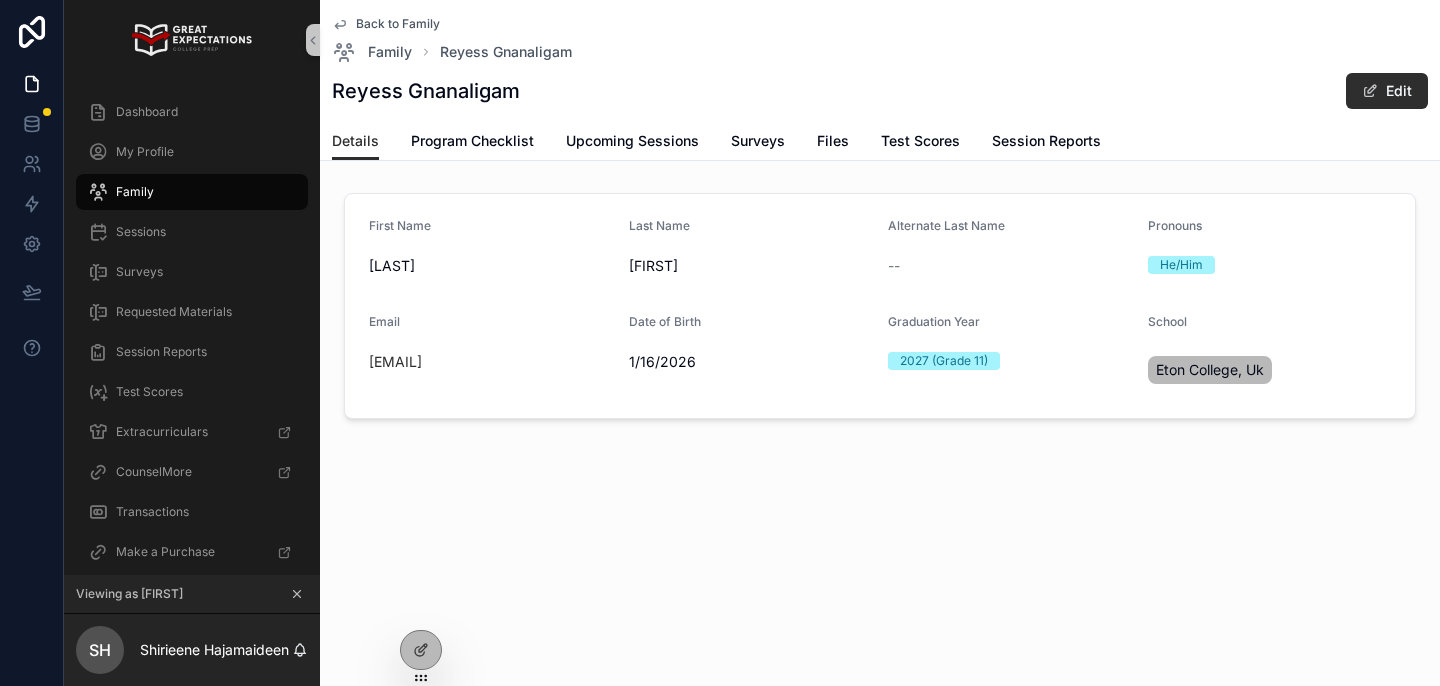 scroll, scrollTop: 0, scrollLeft: 0, axis: both 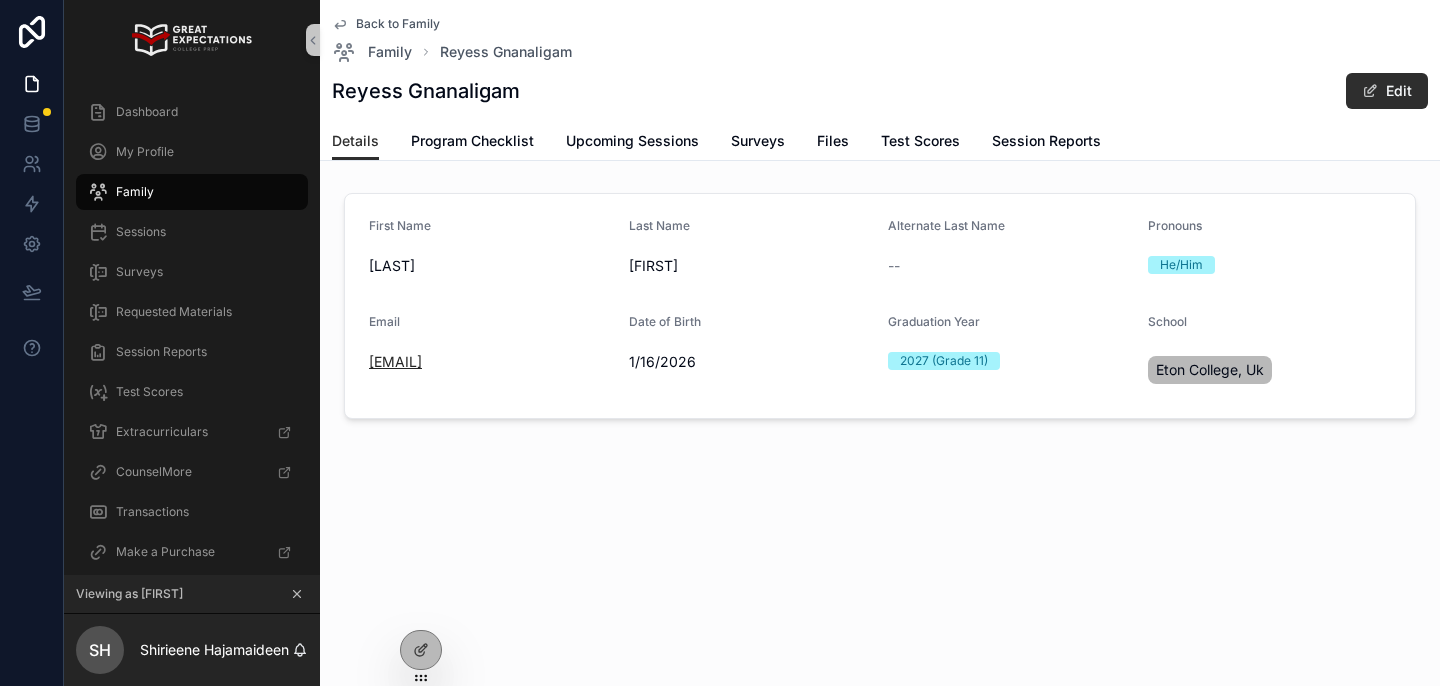 drag, startPoint x: 601, startPoint y: 372, endPoint x: 370, endPoint y: 363, distance: 231.17526 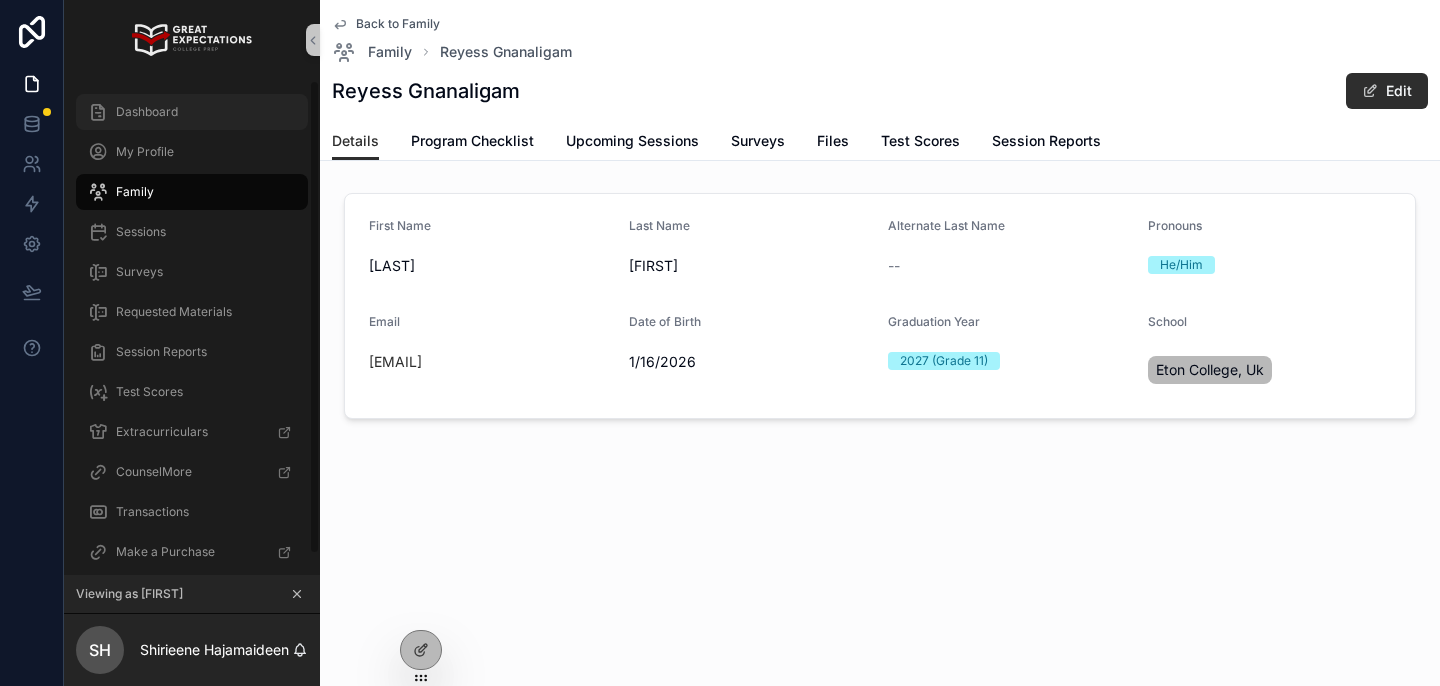 click on "Dashboard" at bounding box center [192, 112] 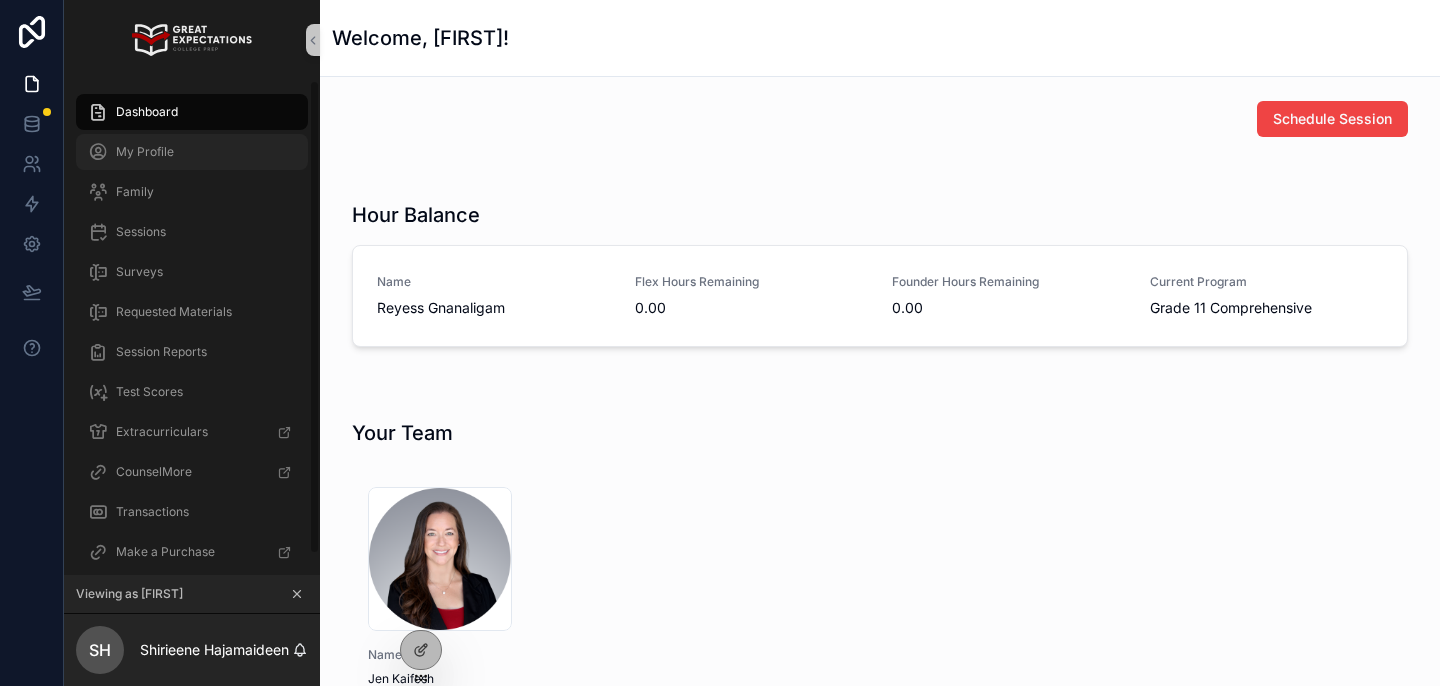 click on "My Profile" at bounding box center (192, 152) 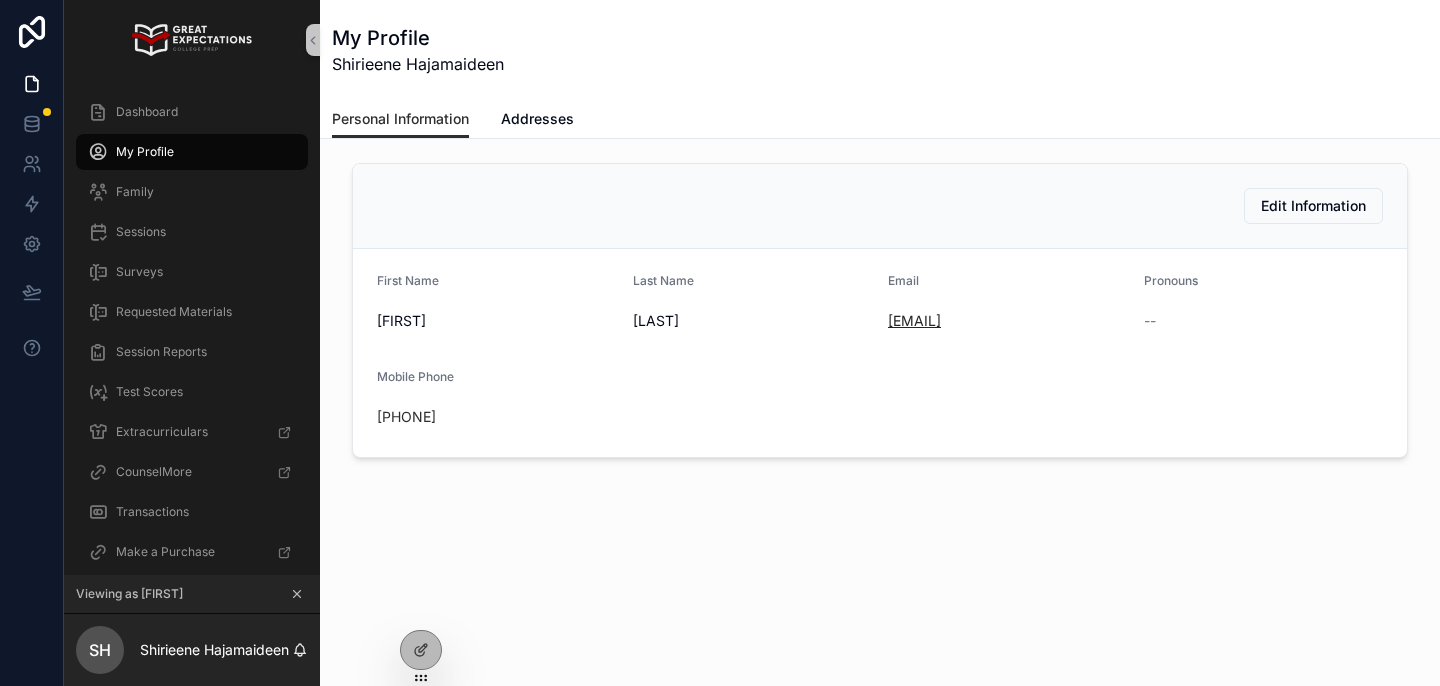 drag, startPoint x: 1080, startPoint y: 325, endPoint x: 891, endPoint y: 325, distance: 189 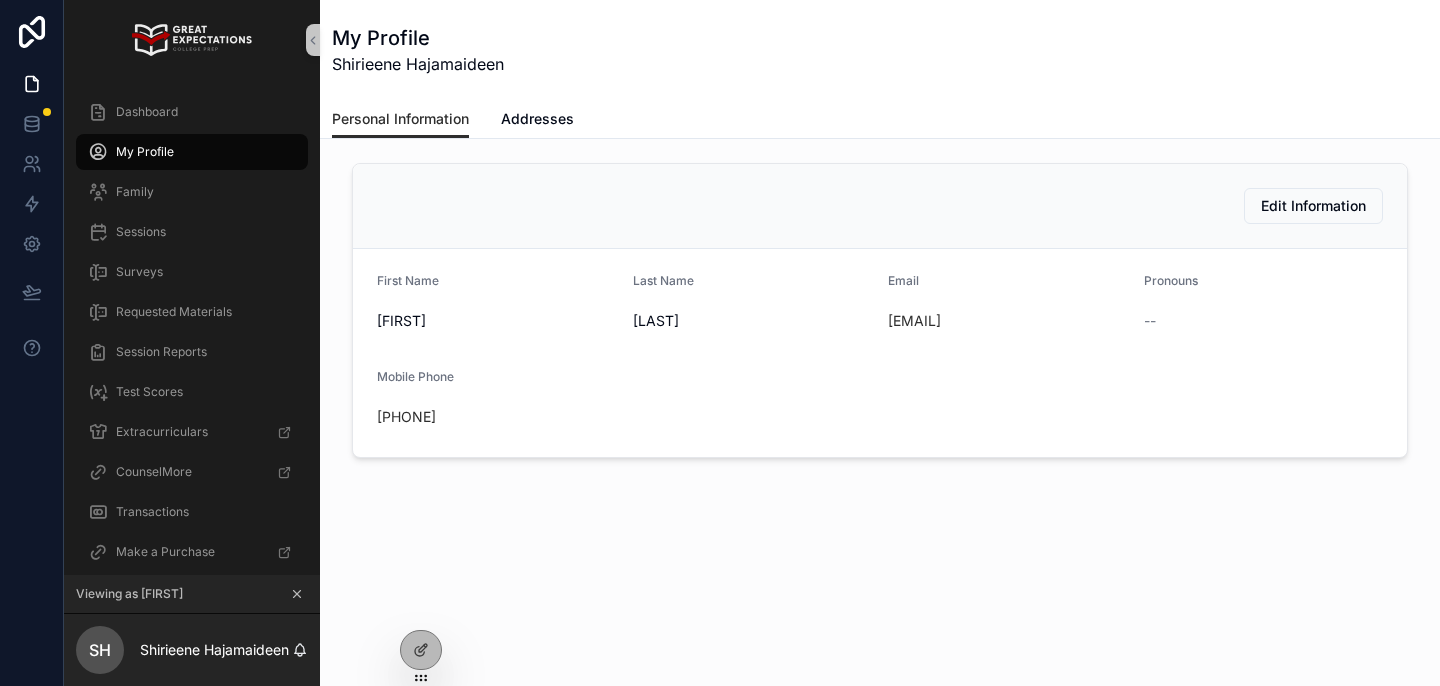 copy on "shirieeneg@gmail.com" 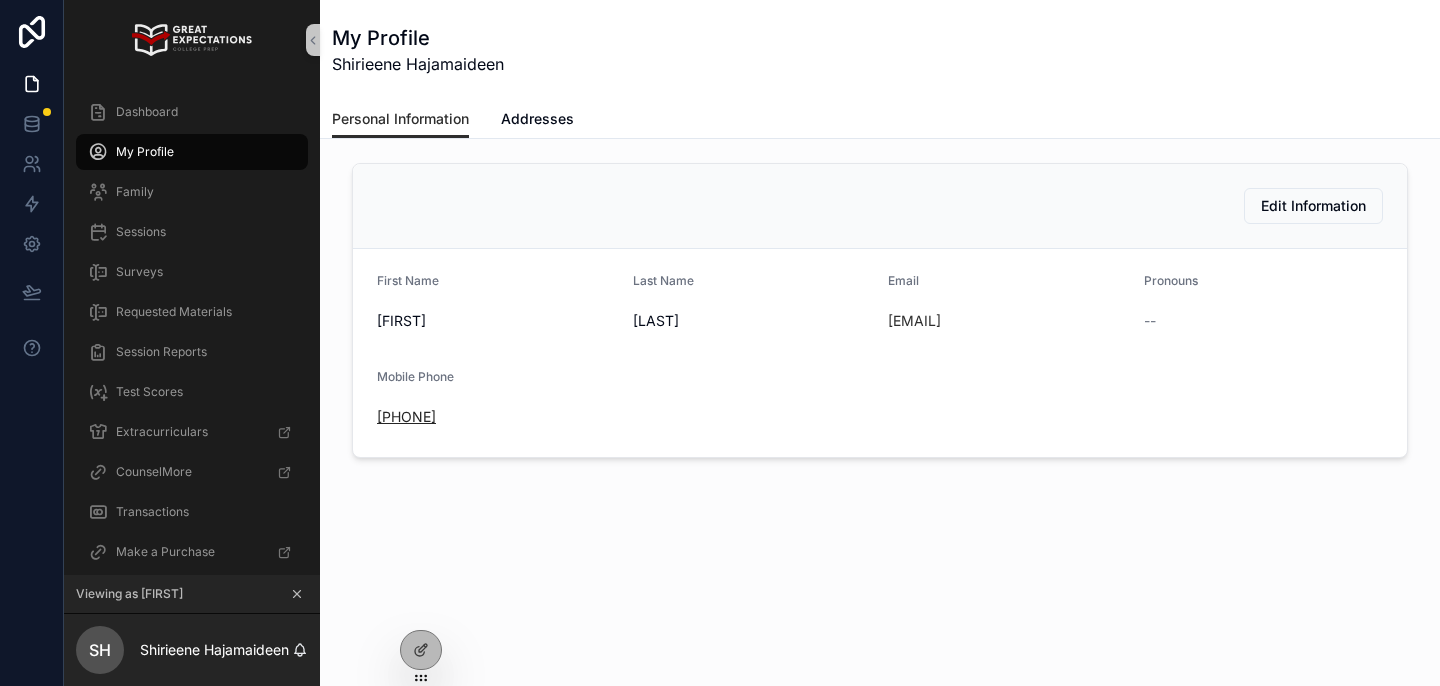 drag, startPoint x: 533, startPoint y: 422, endPoint x: 407, endPoint y: 421, distance: 126.00397 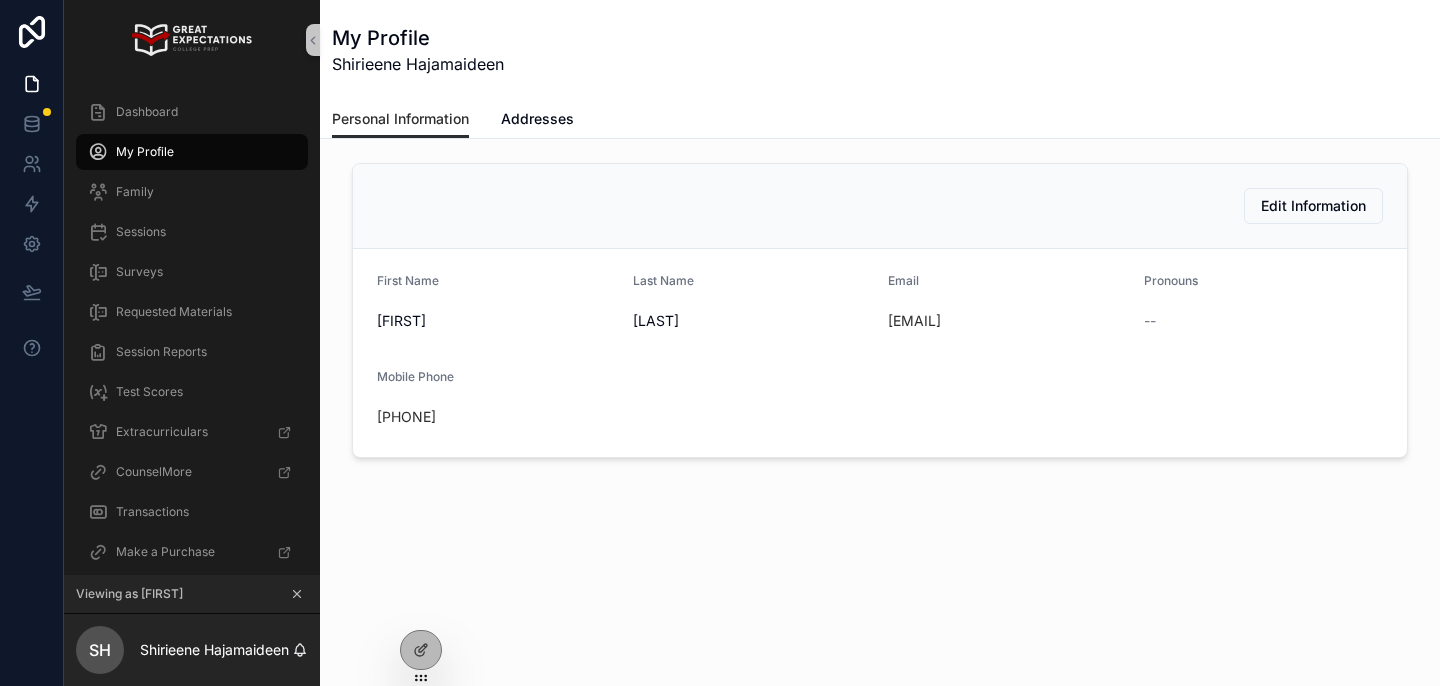 copy on "7484 166318" 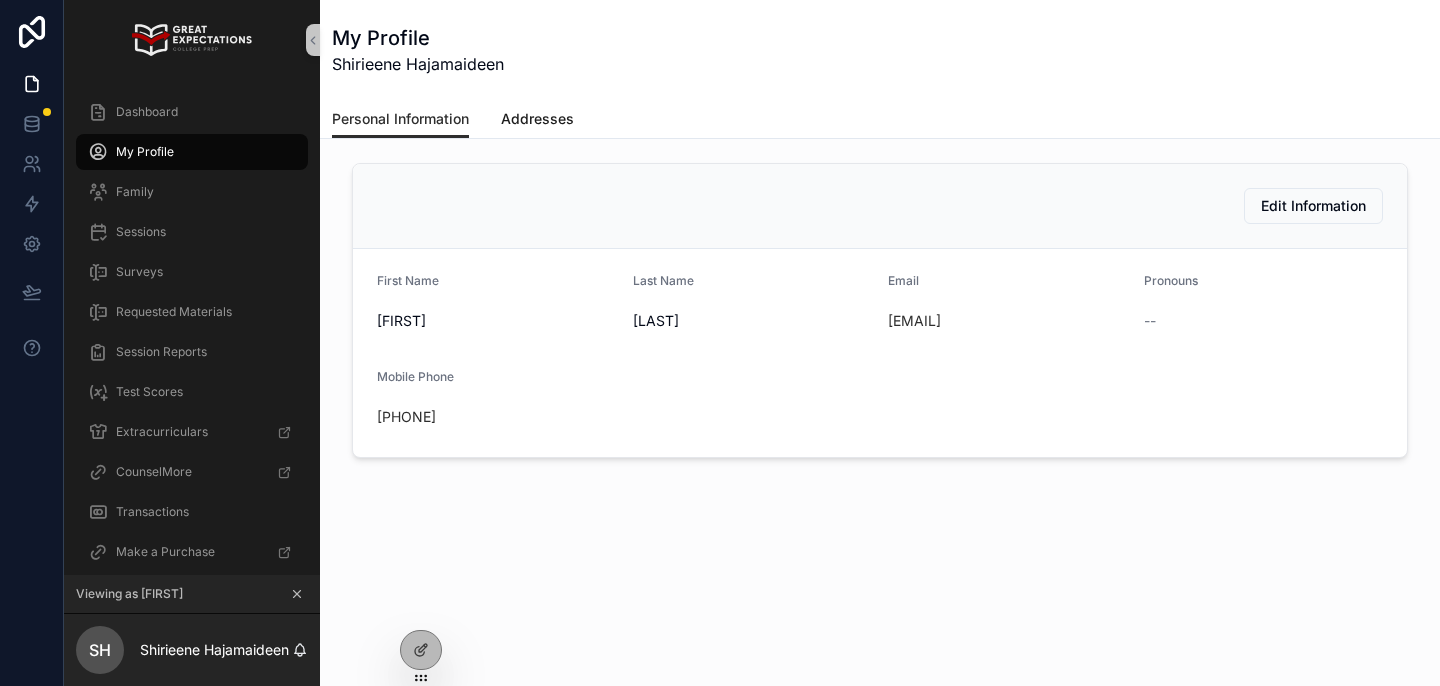 click on "Addresses" at bounding box center [537, 121] 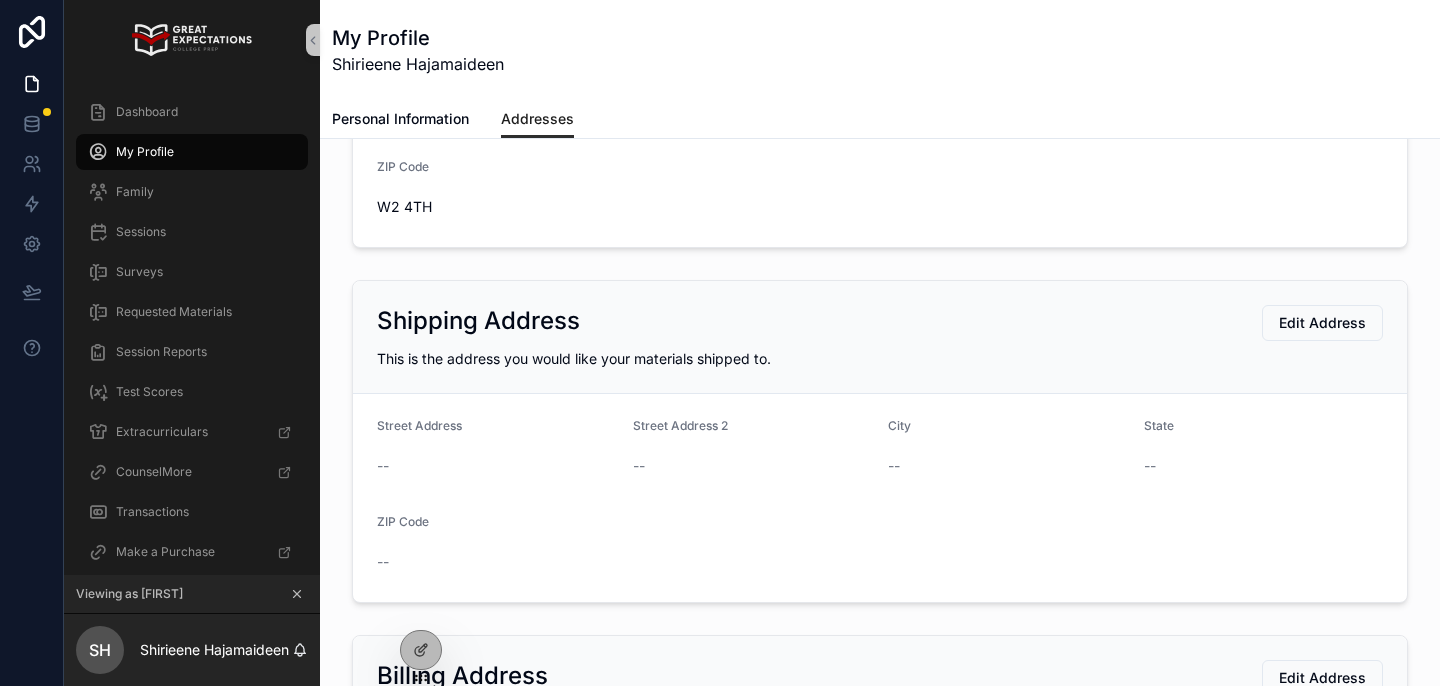 scroll, scrollTop: 0, scrollLeft: 0, axis: both 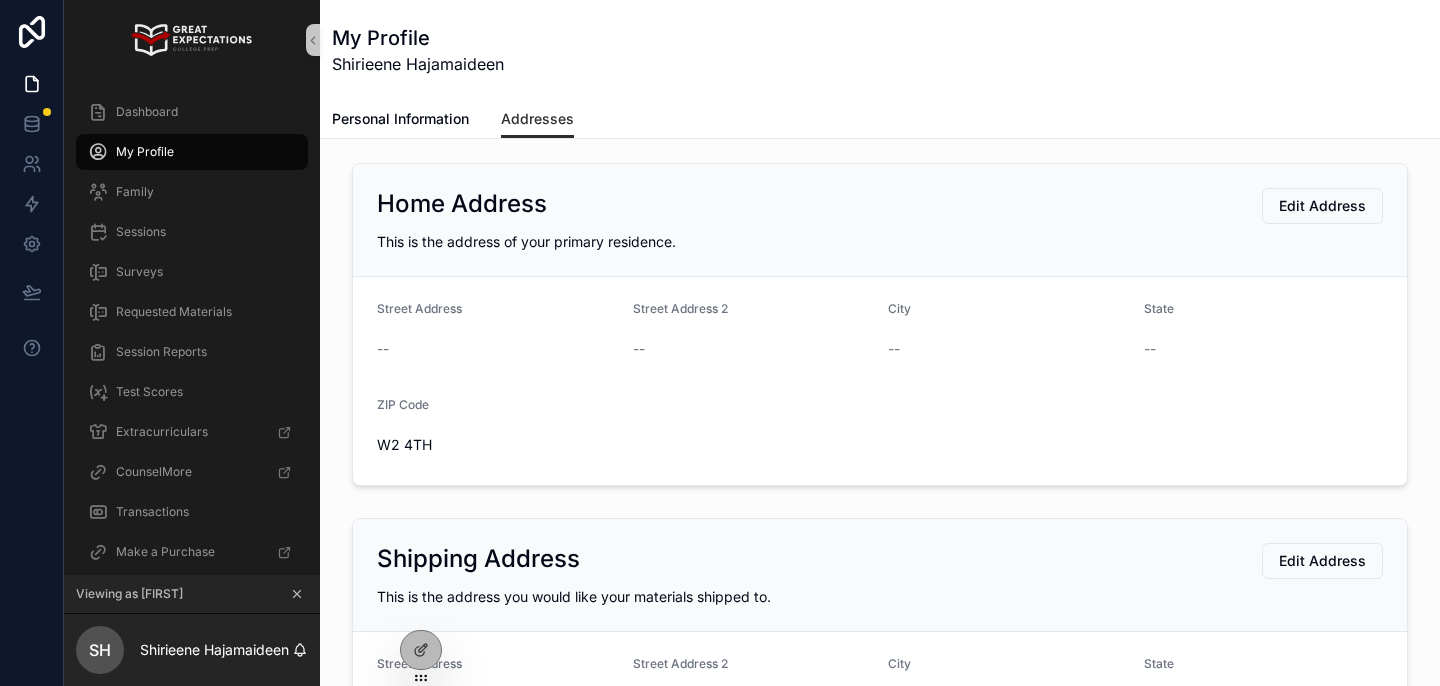 click on "This is the address you would like your materials shipped to." at bounding box center [574, 596] 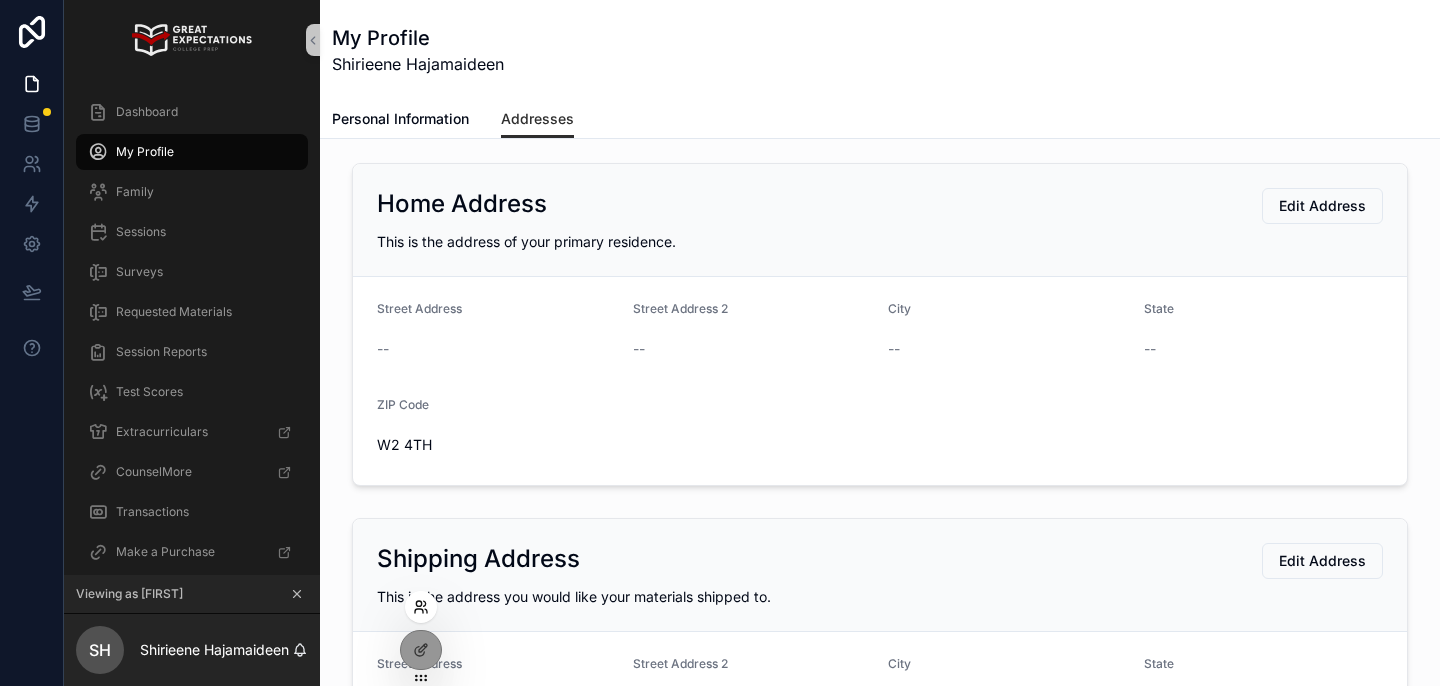 click 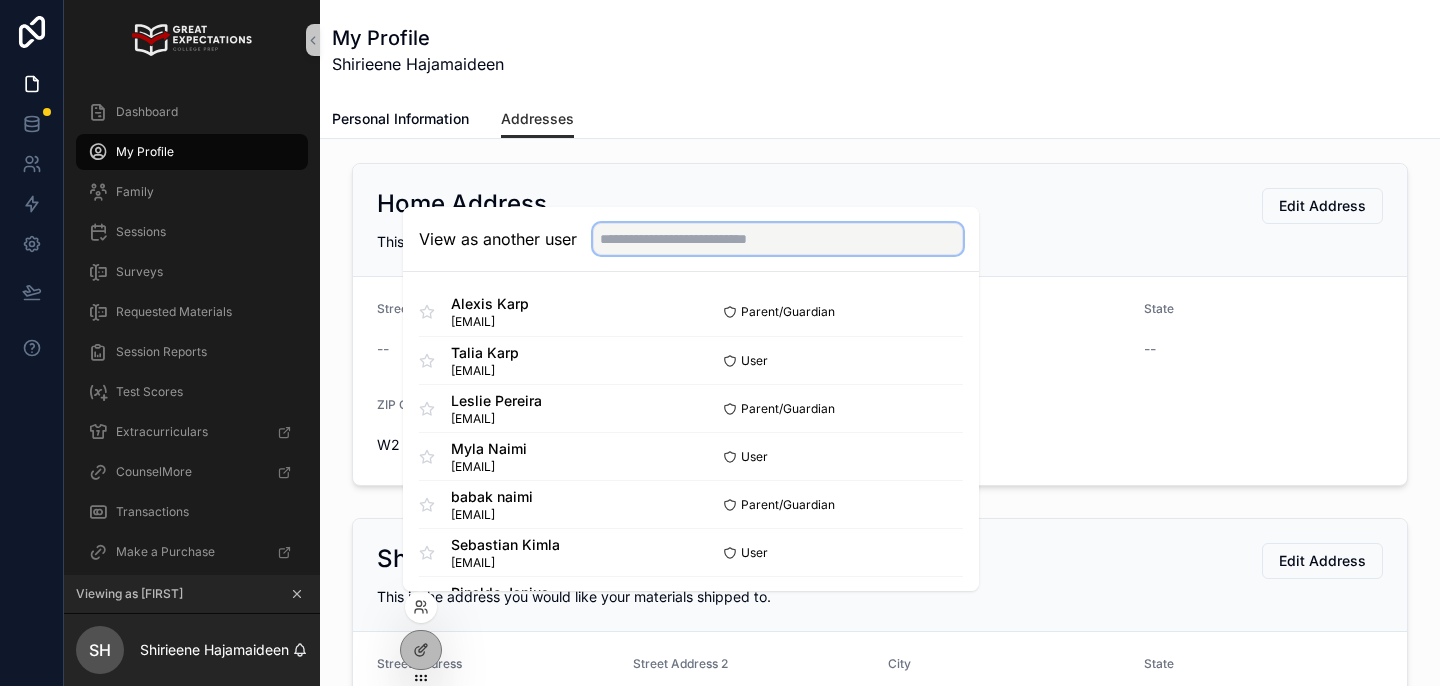 click at bounding box center (778, 239) 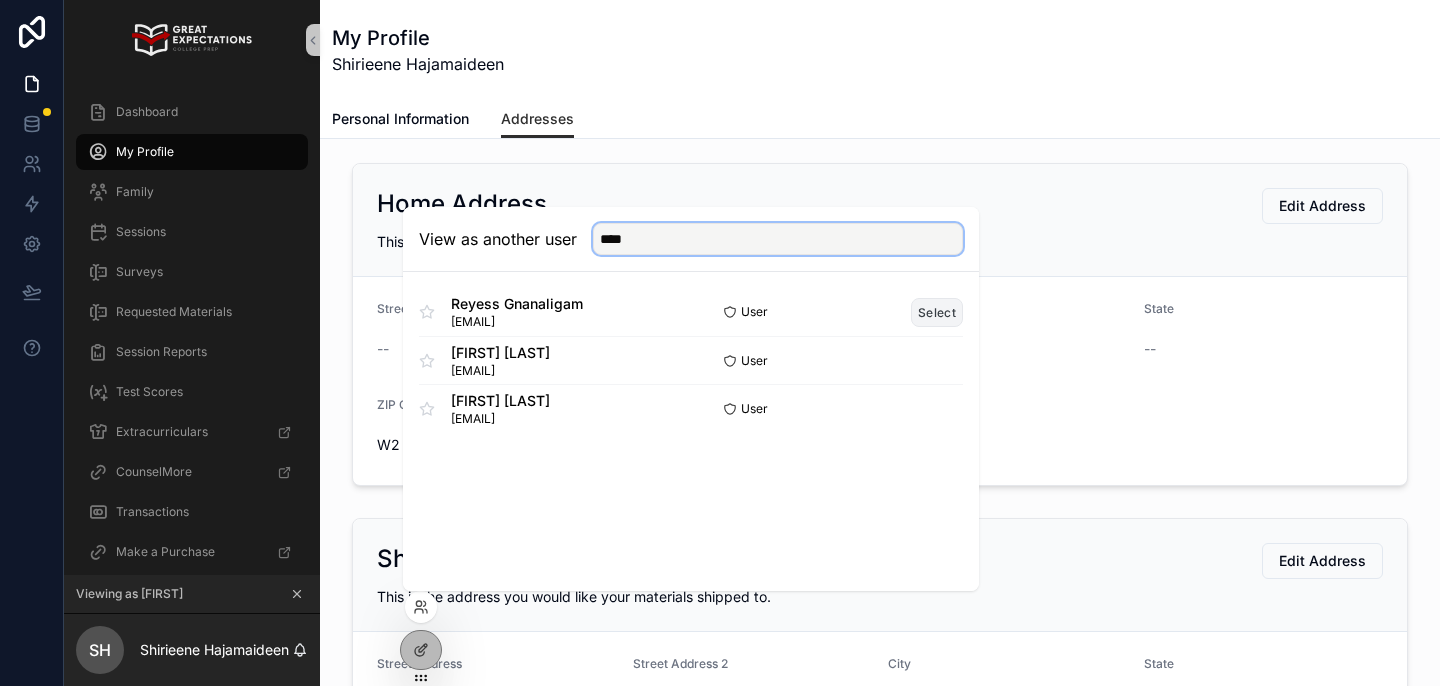 type on "****" 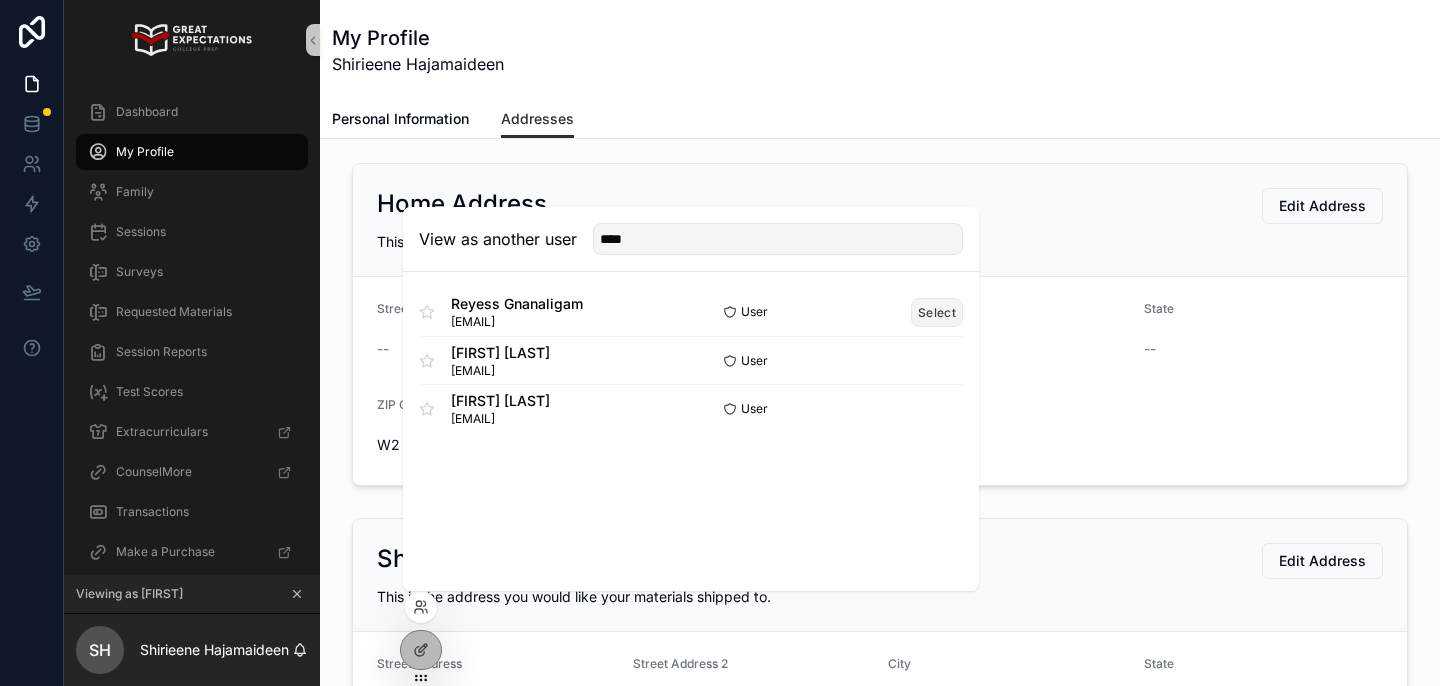 click on "Select" at bounding box center [937, 312] 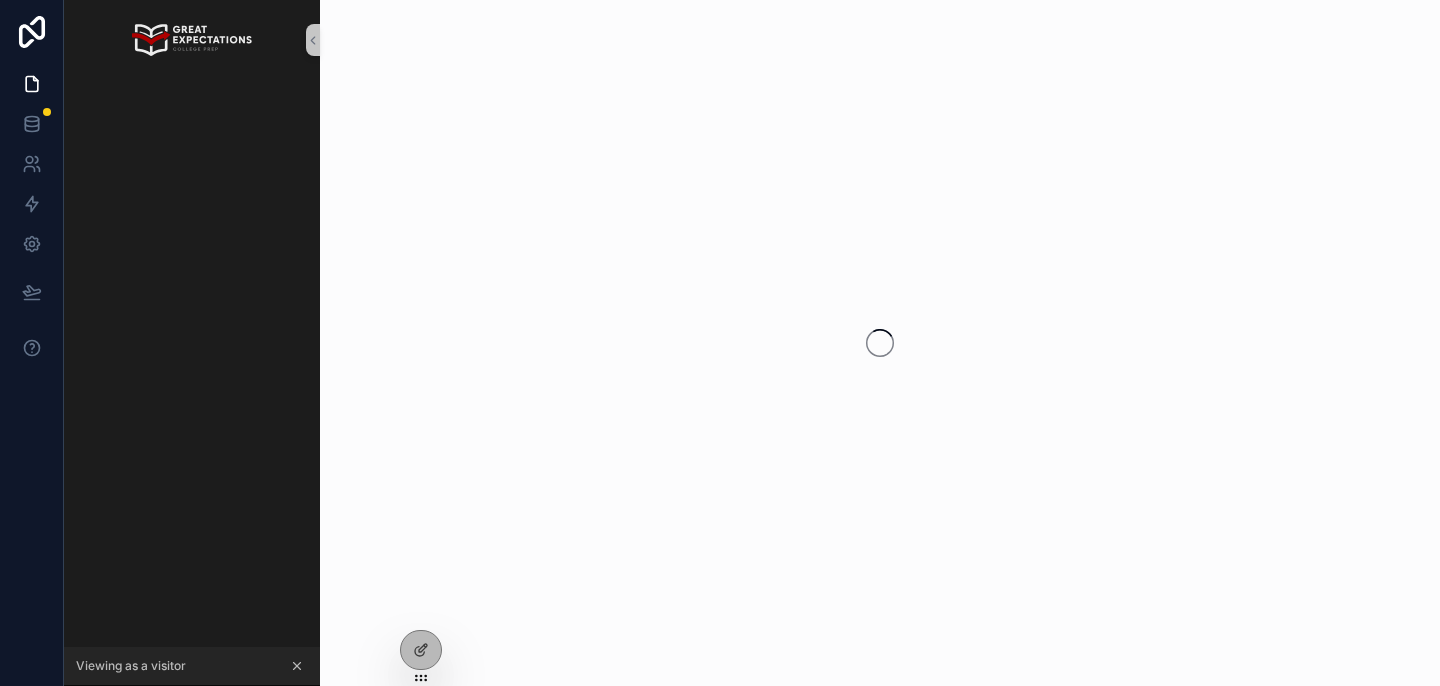 scroll, scrollTop: 0, scrollLeft: 0, axis: both 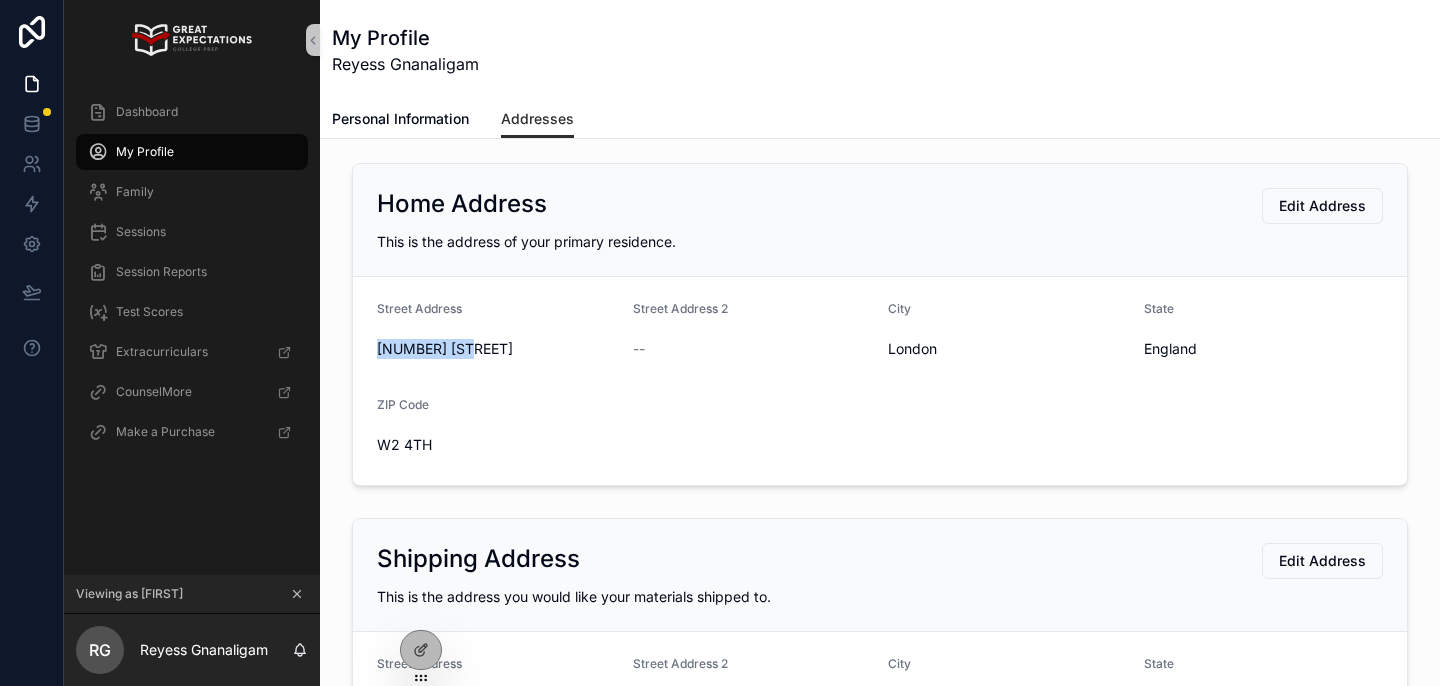 drag, startPoint x: 480, startPoint y: 351, endPoint x: 380, endPoint y: 351, distance: 100 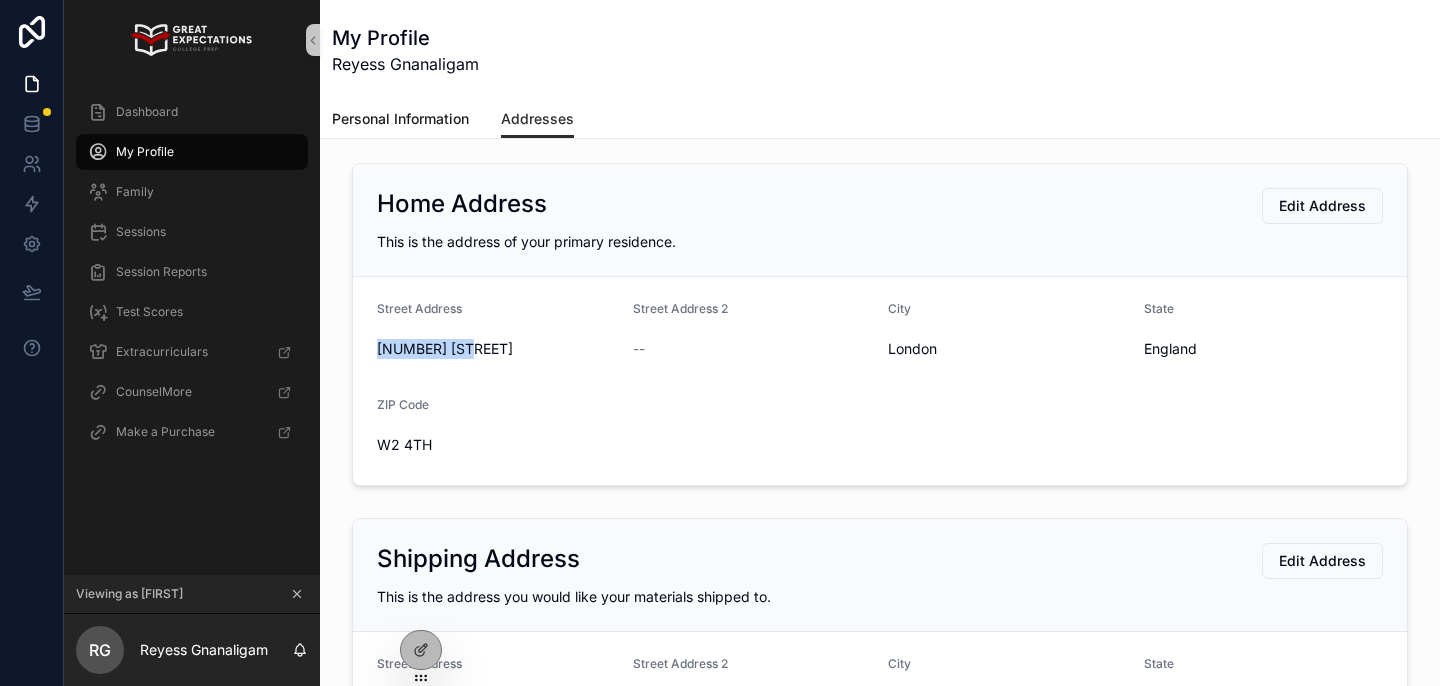 click on "Personal Information" at bounding box center [400, 119] 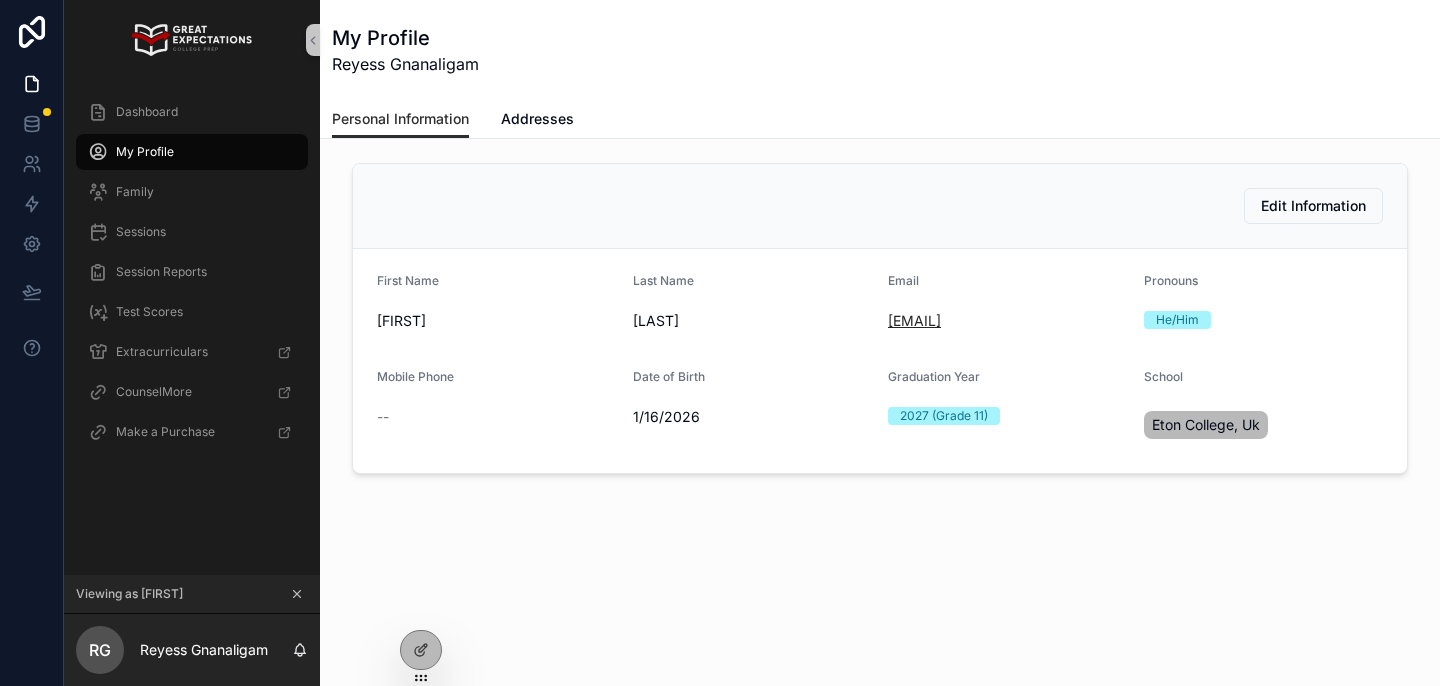 drag, startPoint x: 1110, startPoint y: 329, endPoint x: 891, endPoint y: 329, distance: 219 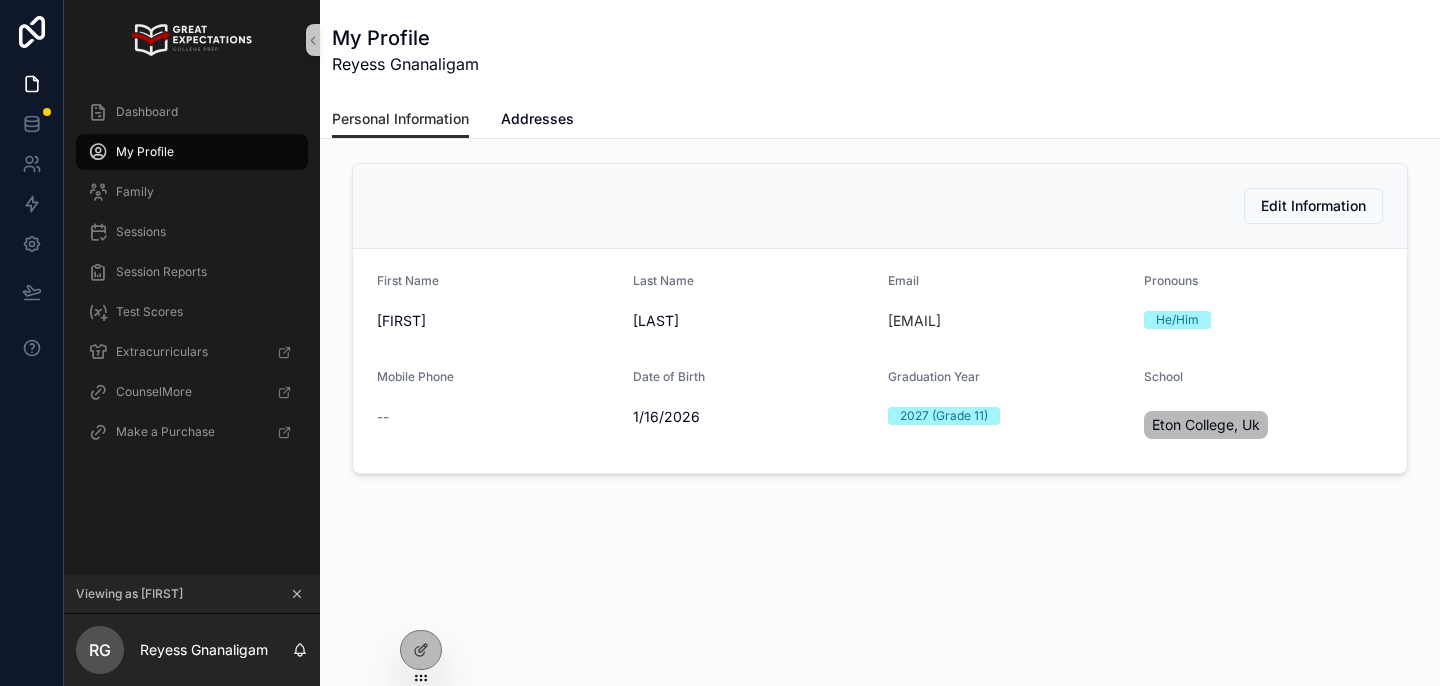 copy on "gnanaligamreyess@outlook.com" 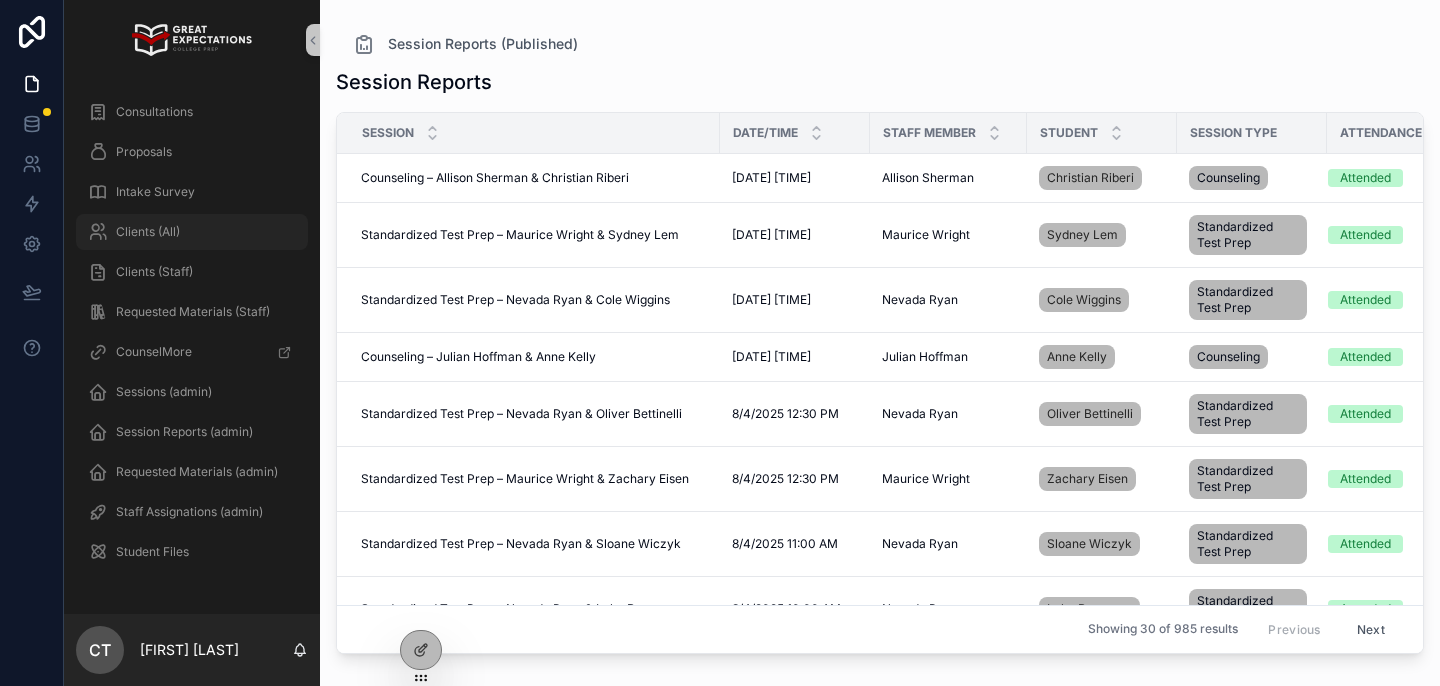 click on "Clients (All)" at bounding box center [192, 232] 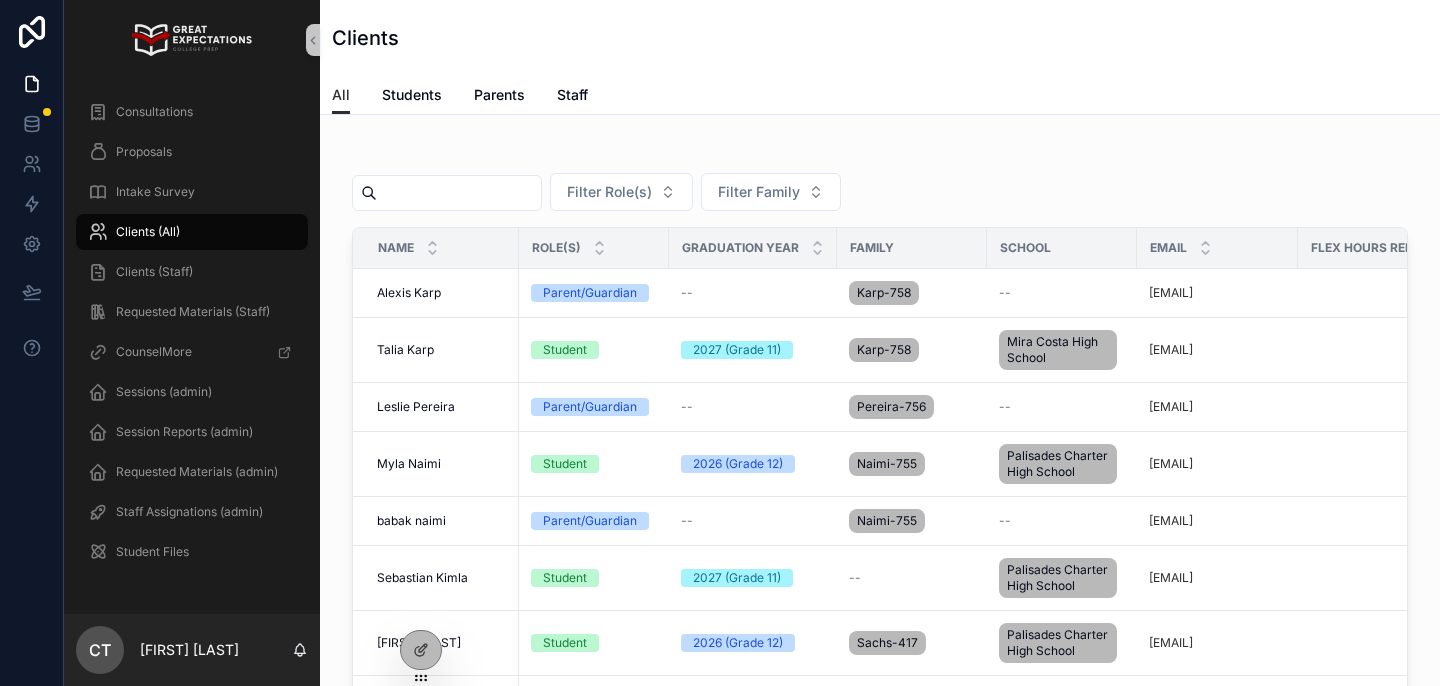 click at bounding box center (459, 193) 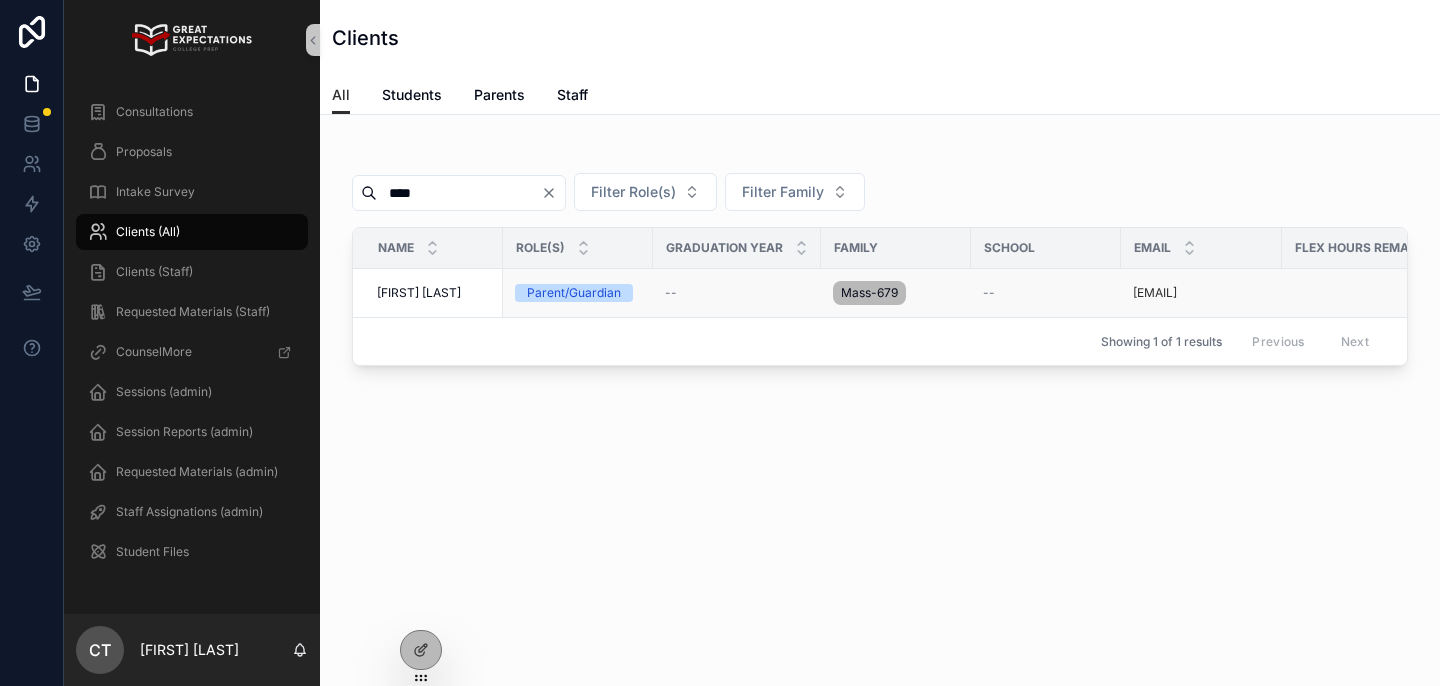 type on "****" 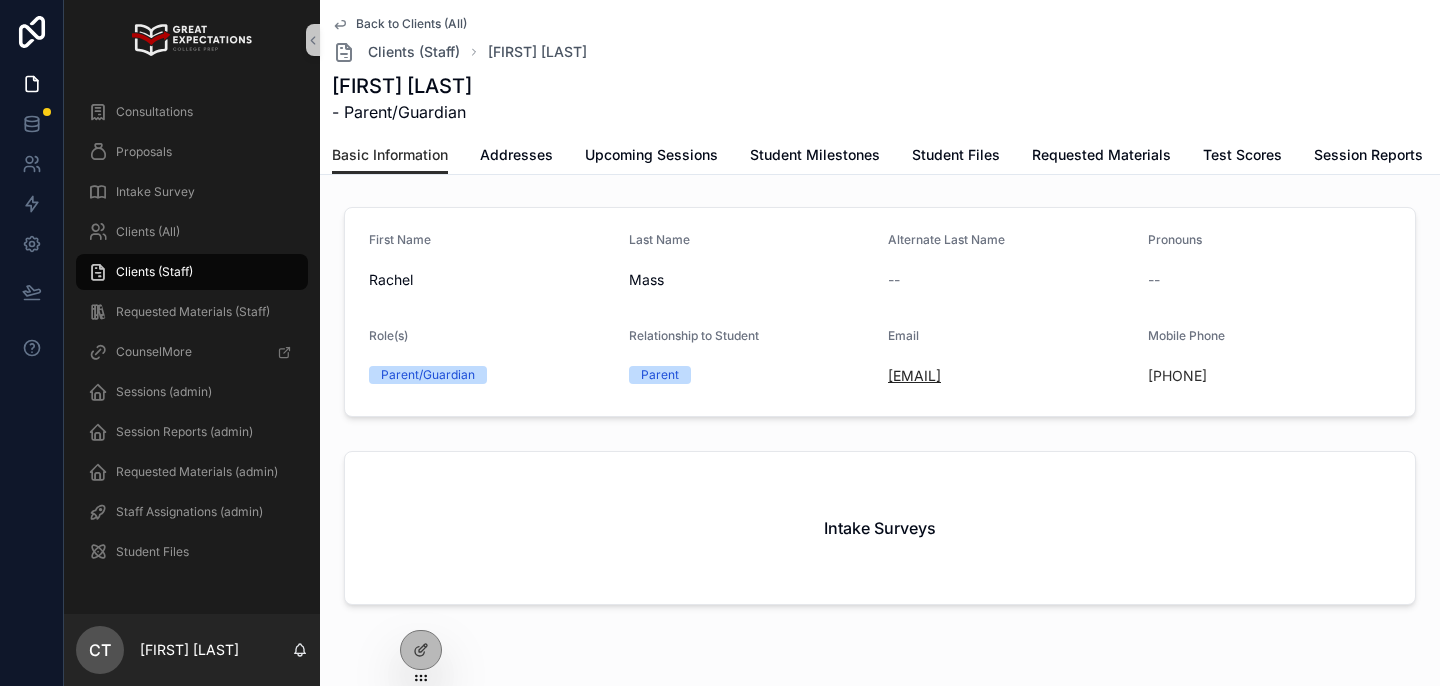 drag, startPoint x: 1084, startPoint y: 371, endPoint x: 890, endPoint y: 371, distance: 194 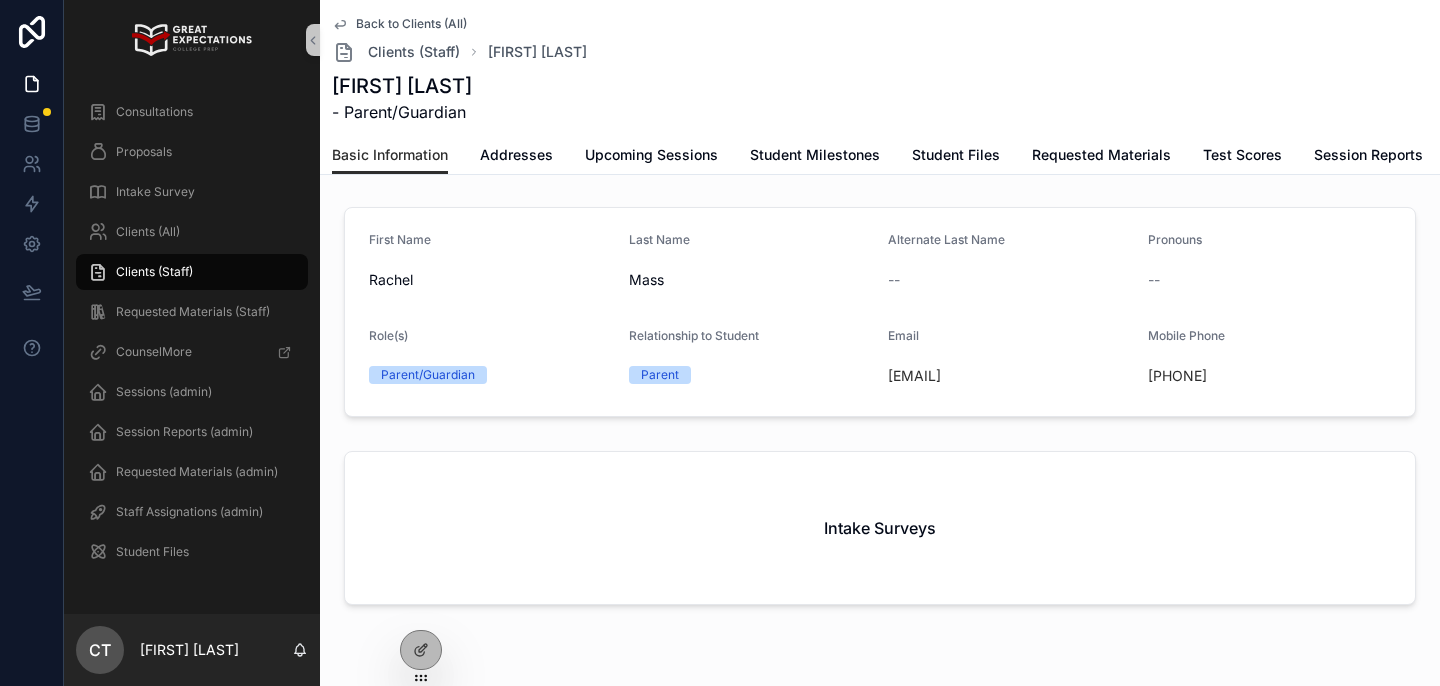 copy on "[EMAIL]" 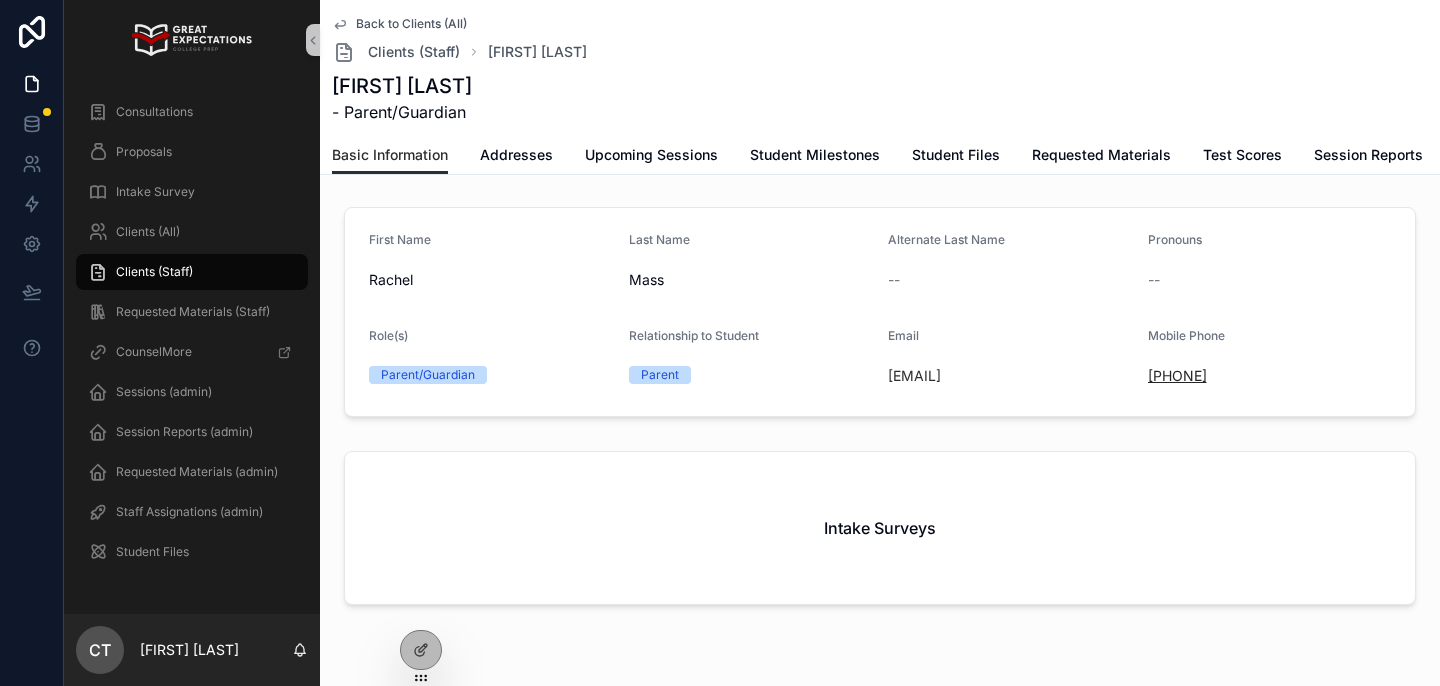 drag, startPoint x: 1301, startPoint y: 378, endPoint x: 1169, endPoint y: 380, distance: 132.01515 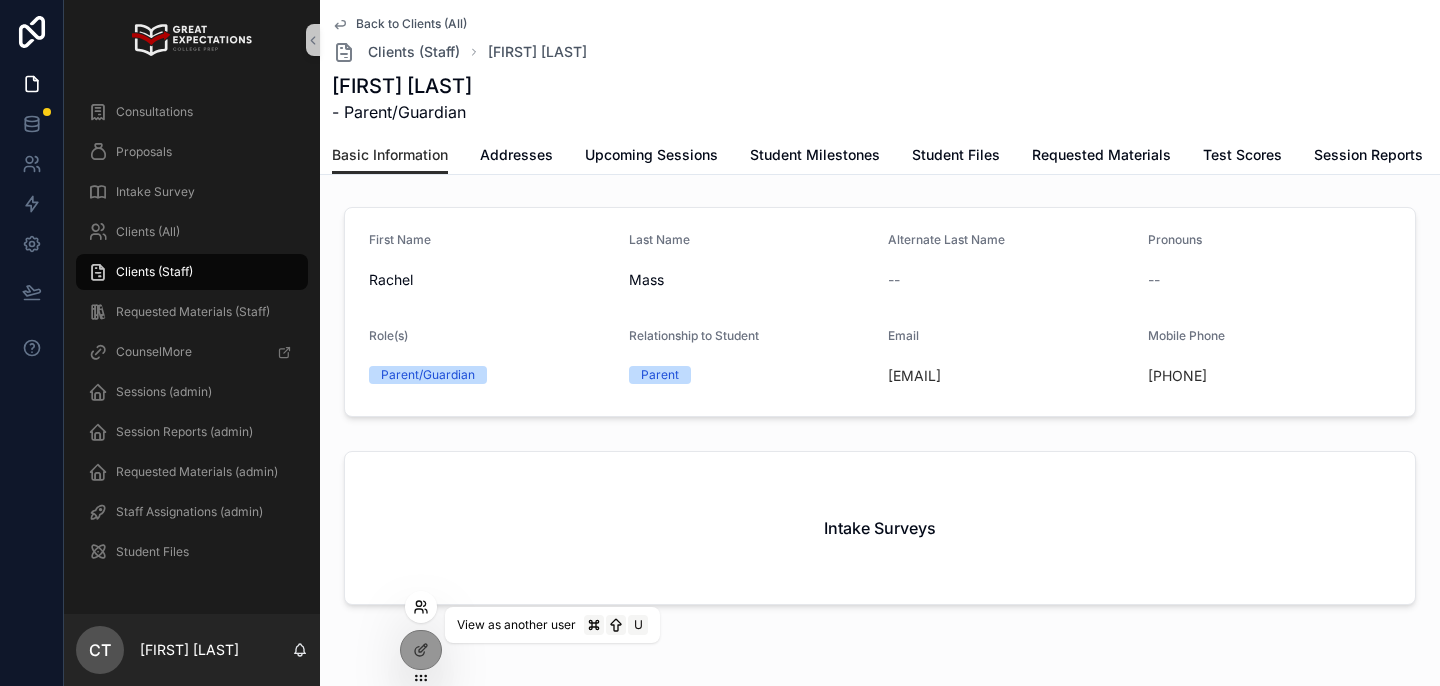 click 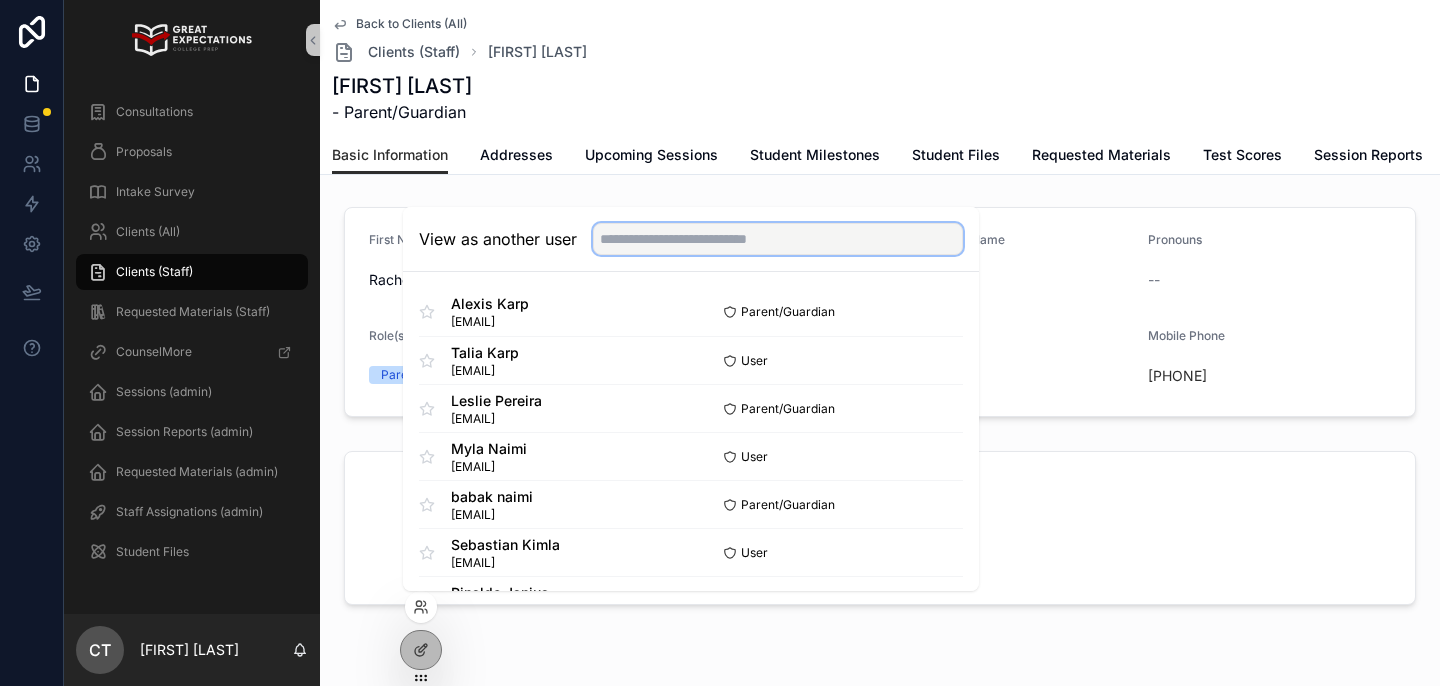 click at bounding box center (778, 239) 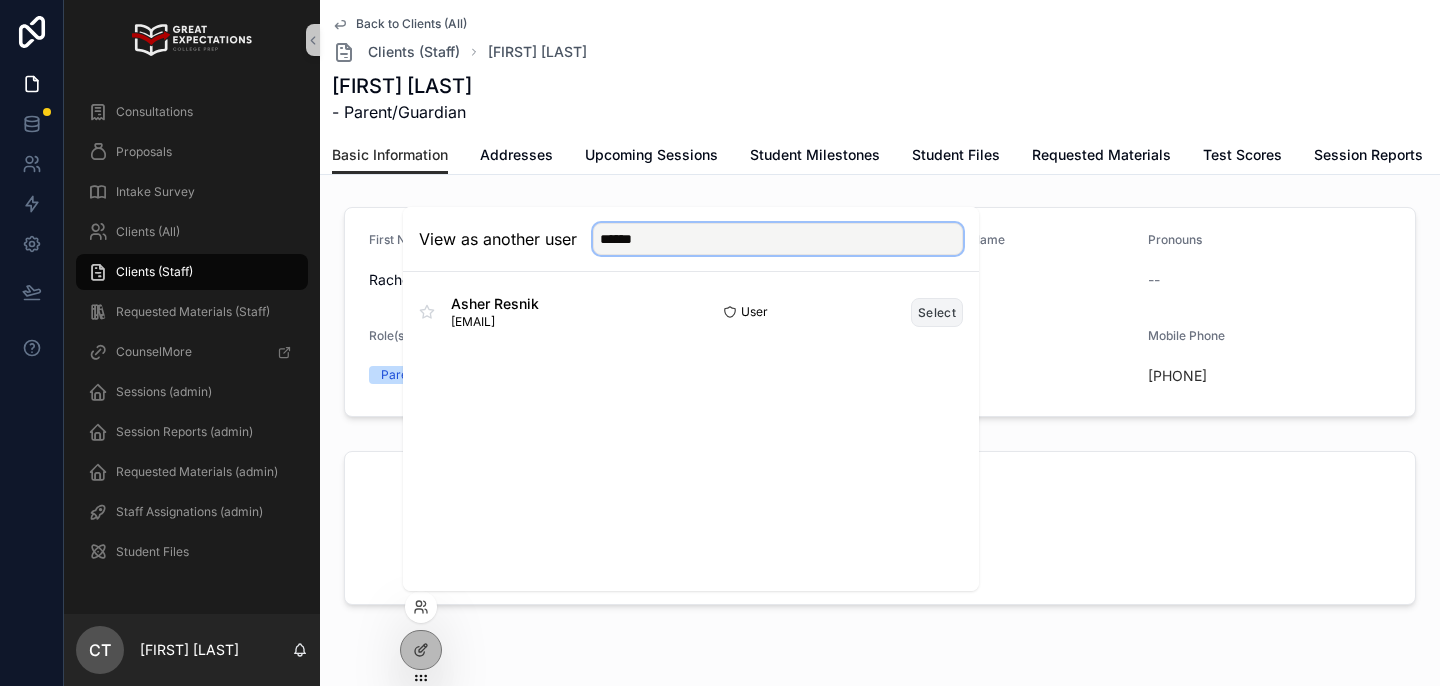 type on "******" 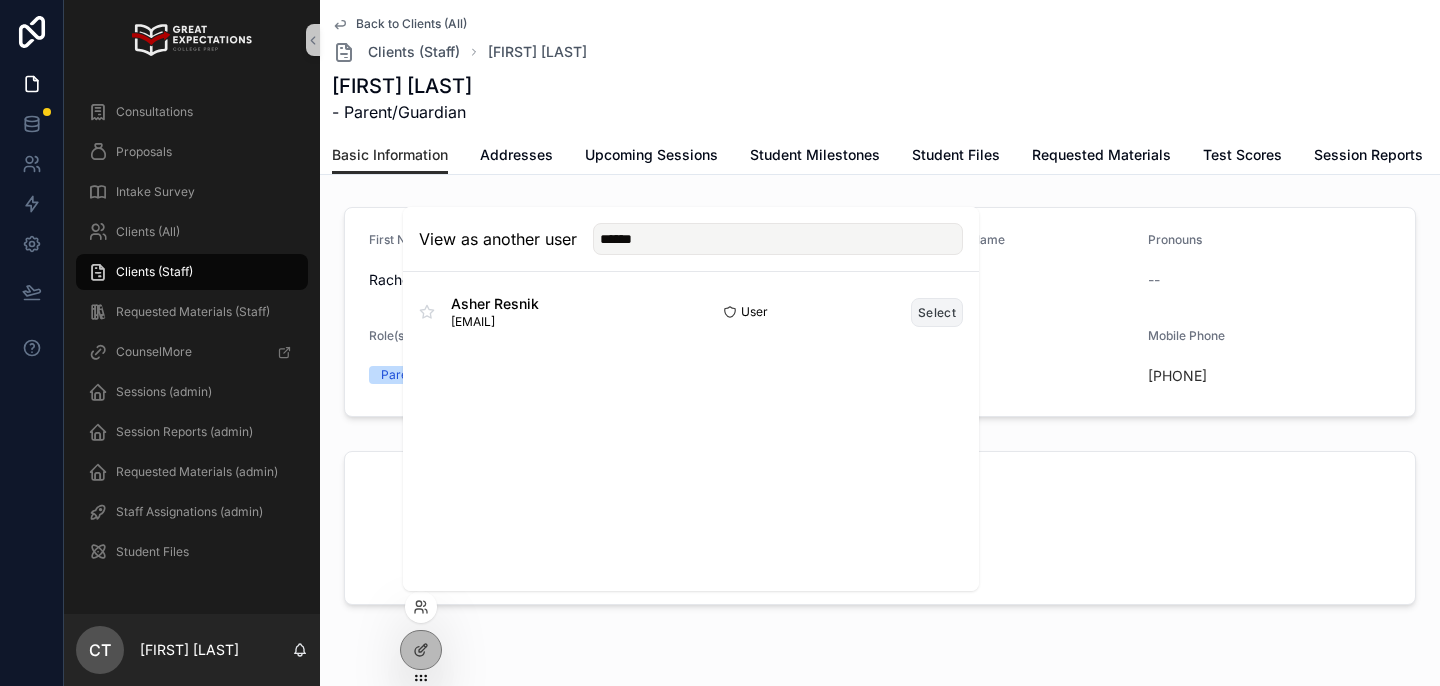 click on "Select" at bounding box center [937, 312] 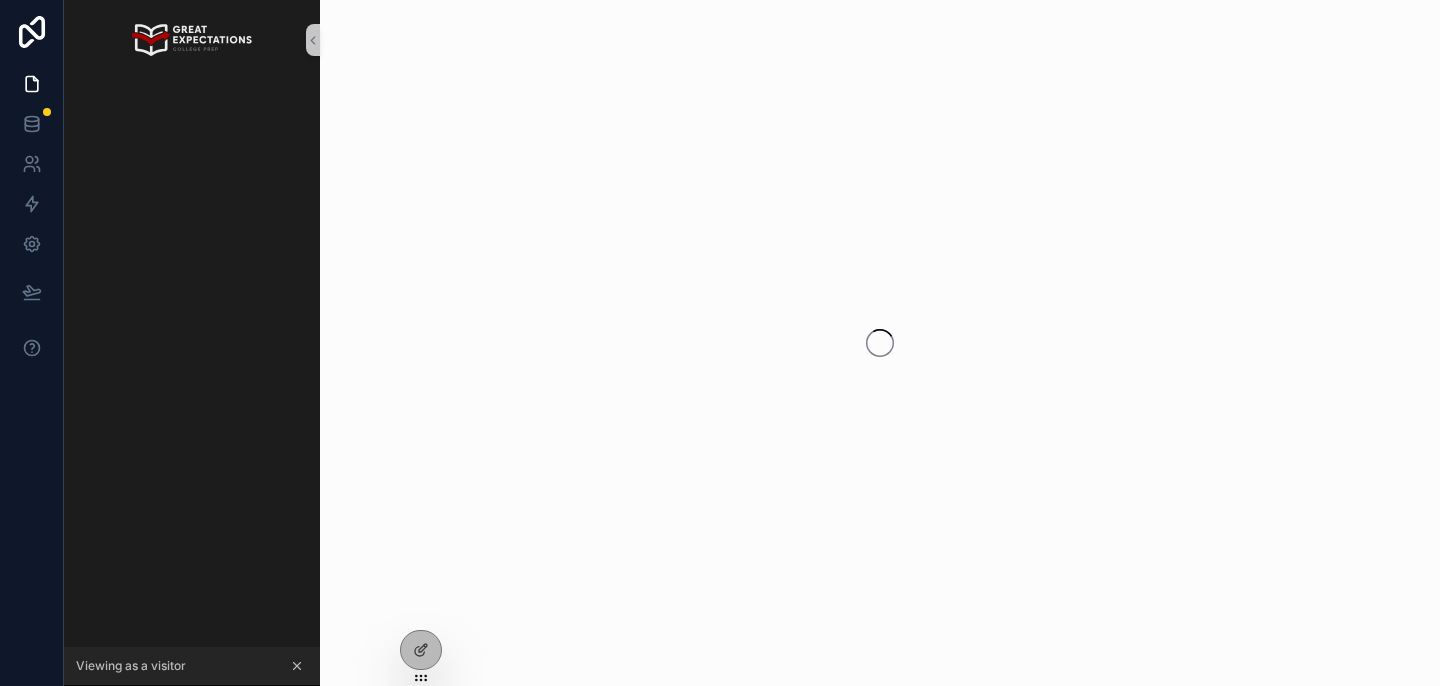 scroll, scrollTop: 0, scrollLeft: 0, axis: both 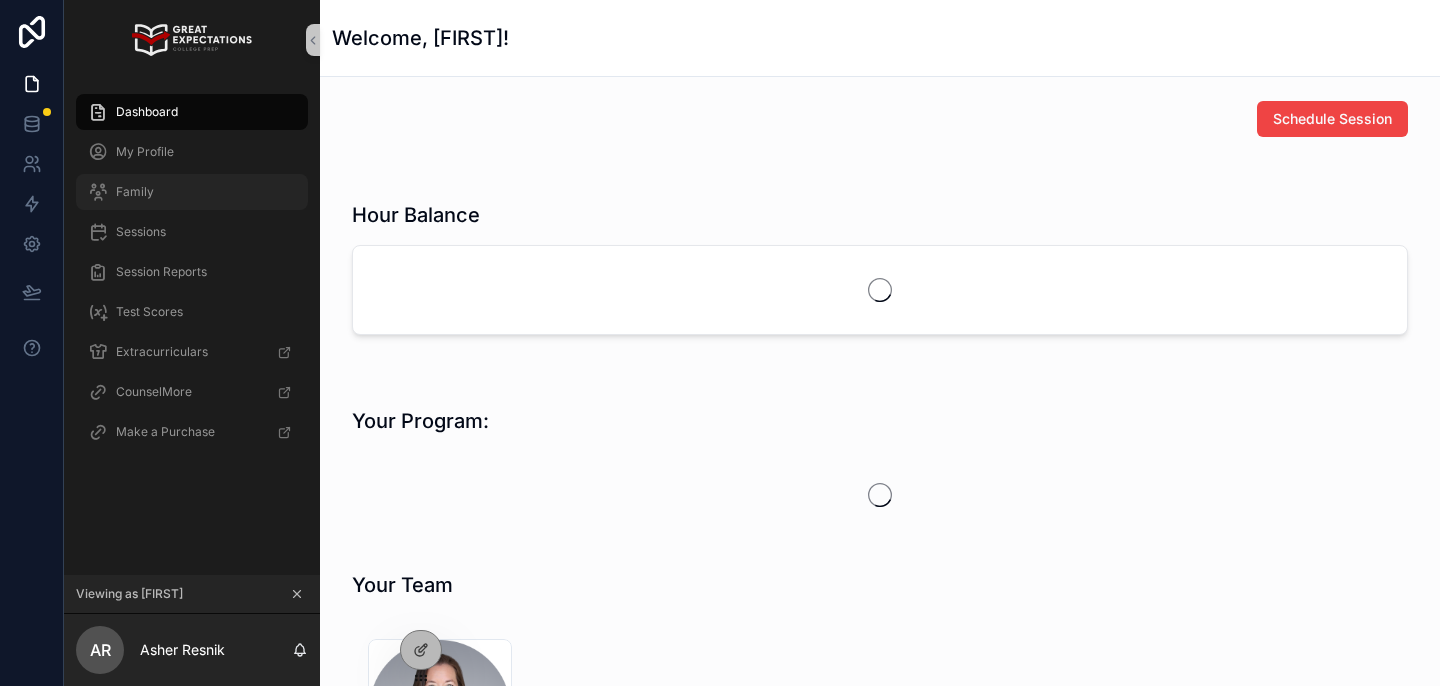 click on "Family" at bounding box center [192, 192] 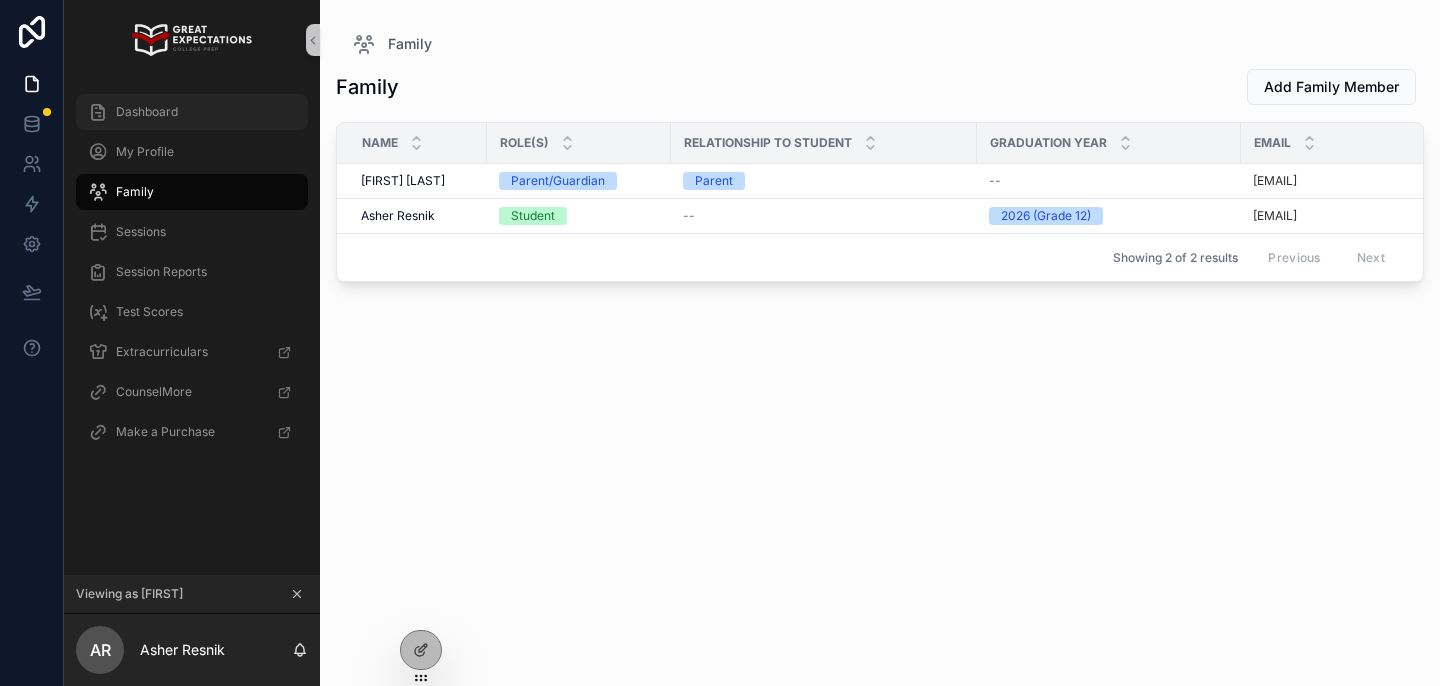 click on "Dashboard" at bounding box center [192, 112] 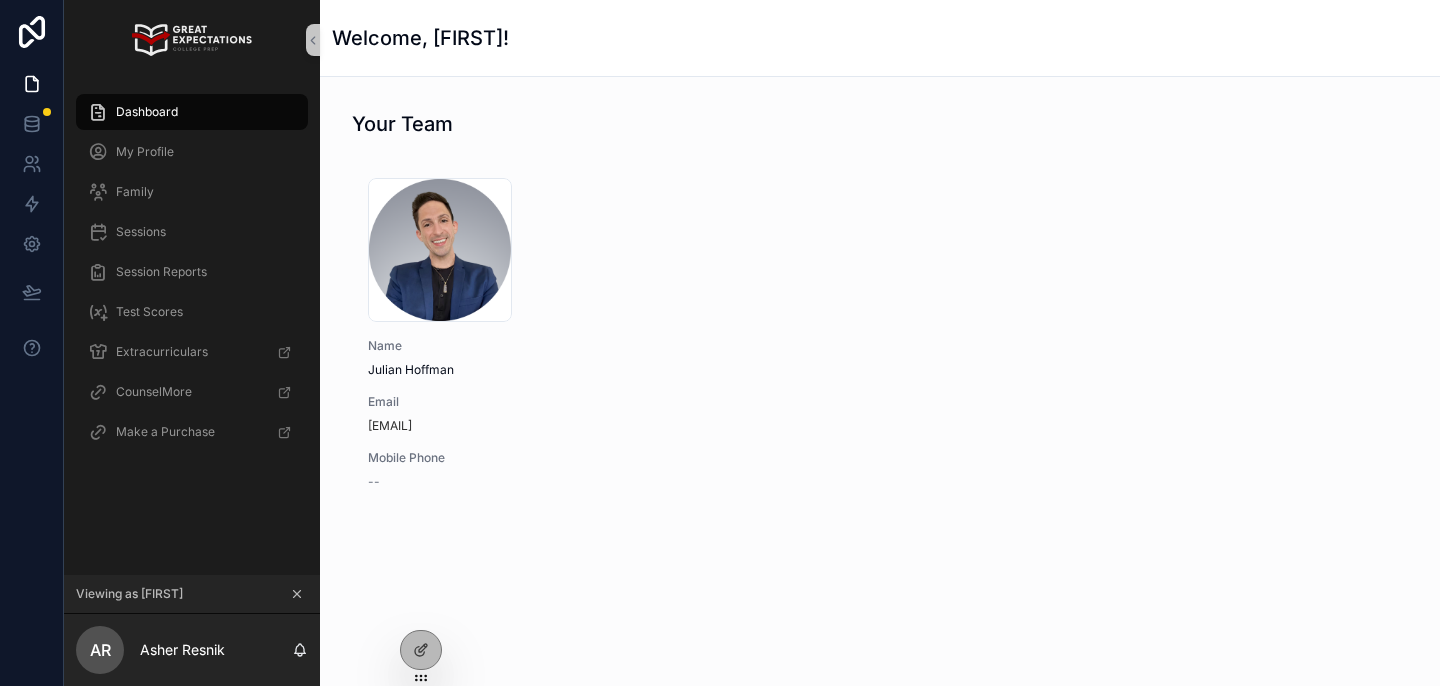 scroll, scrollTop: 0, scrollLeft: 0, axis: both 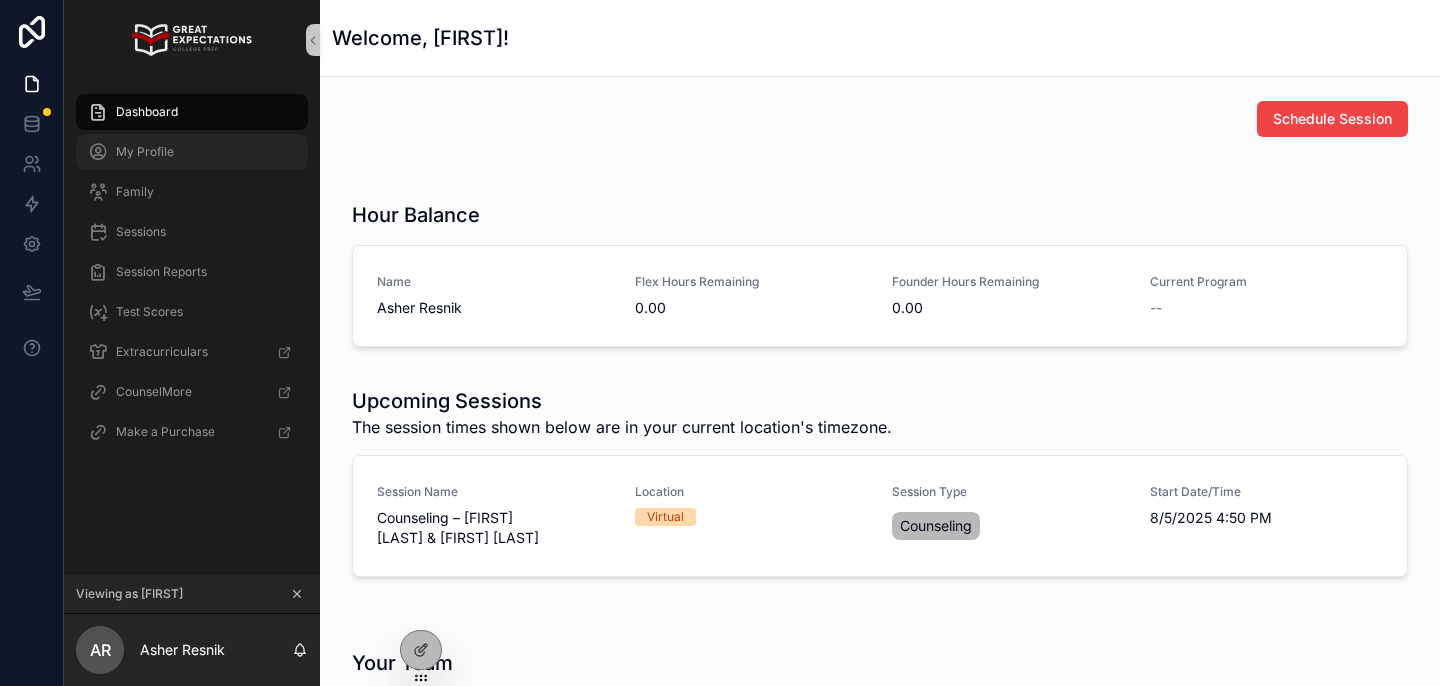 click on "My Profile" at bounding box center (145, 152) 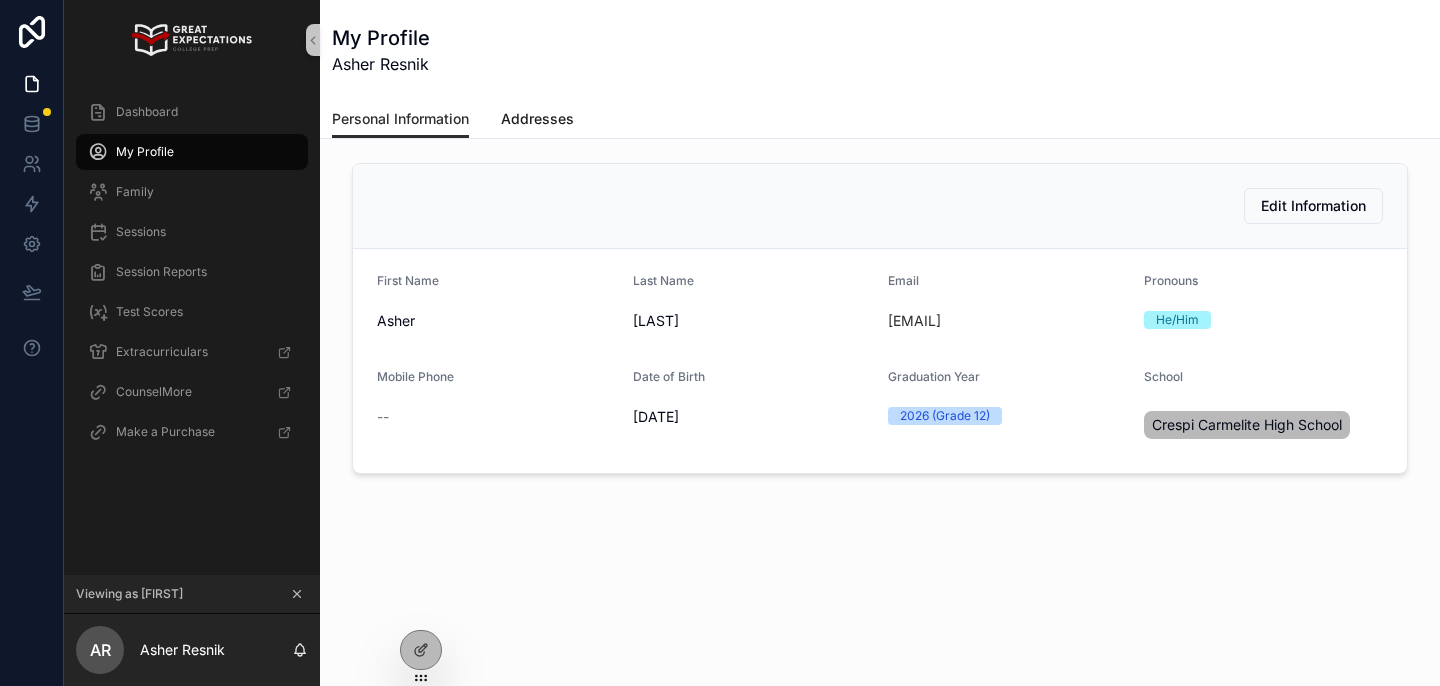 click on "Addresses" at bounding box center (537, 119) 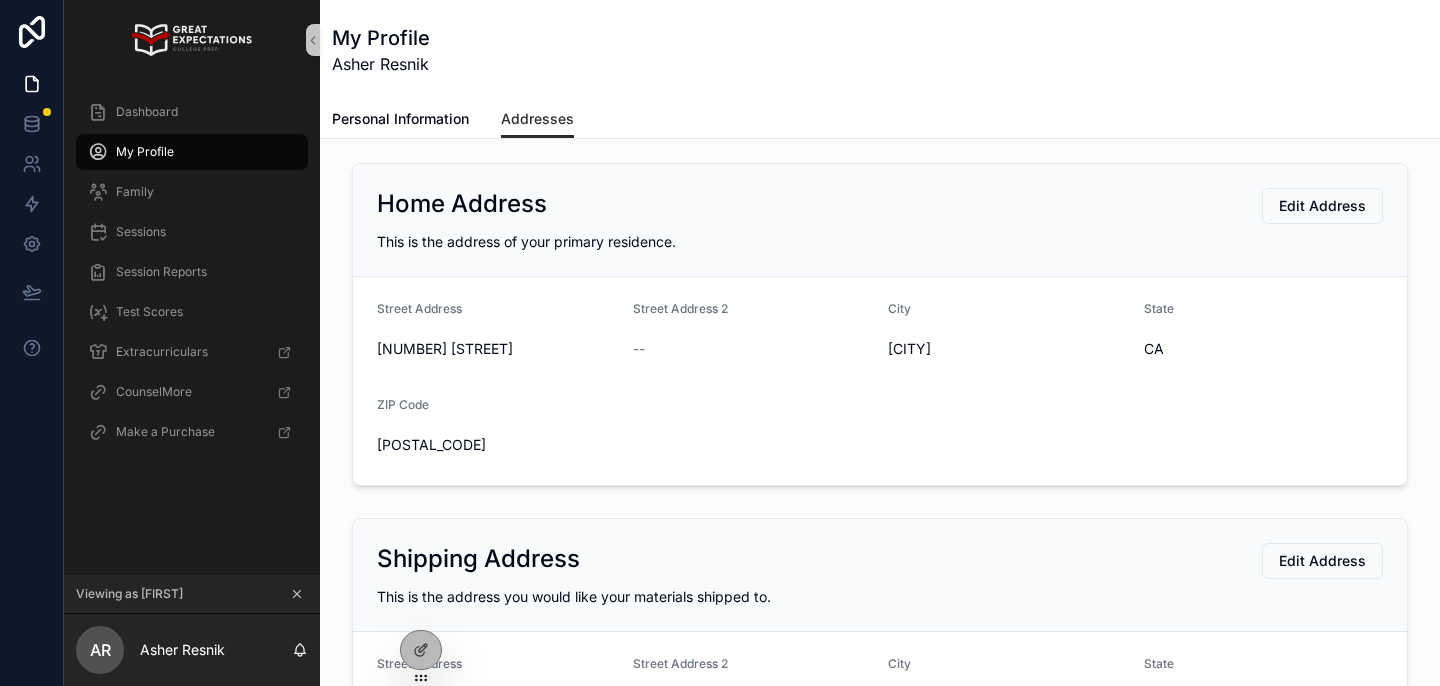 drag, startPoint x: 537, startPoint y: 353, endPoint x: 376, endPoint y: 352, distance: 161.00311 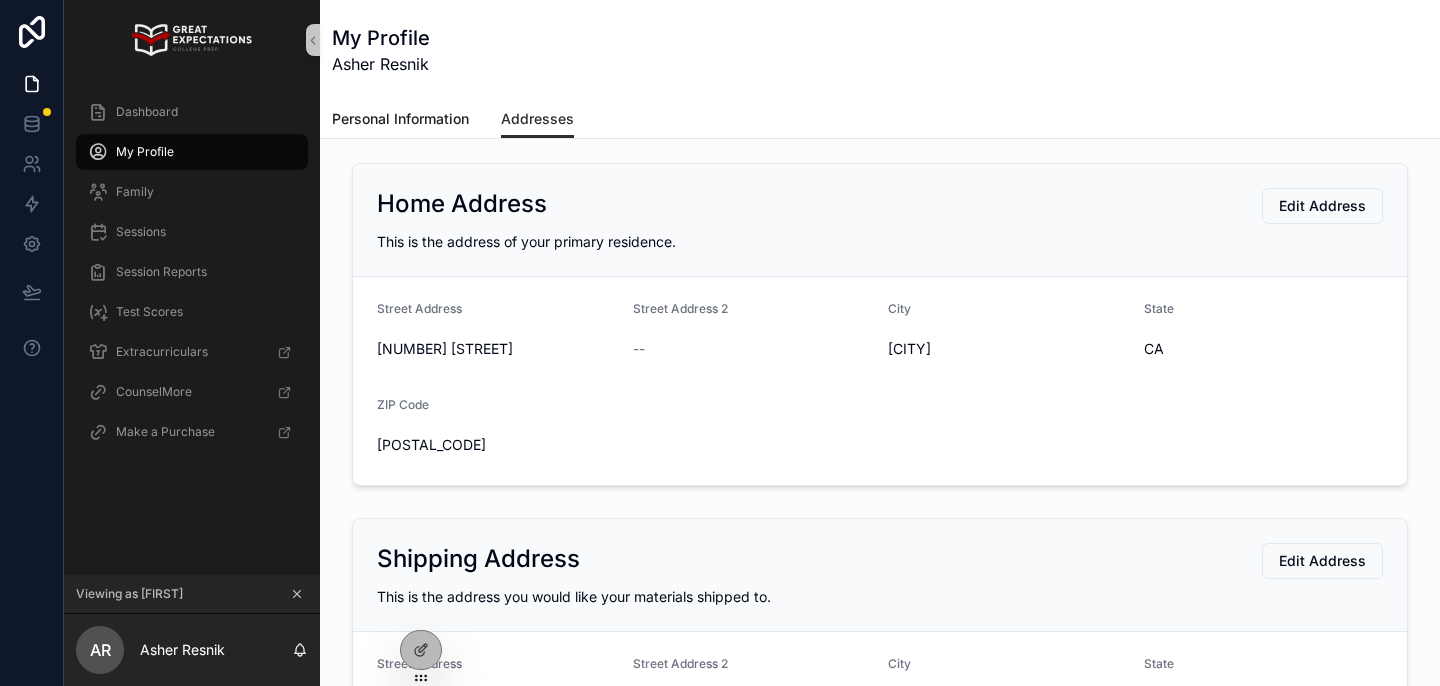 click on "Personal Information" at bounding box center (400, 121) 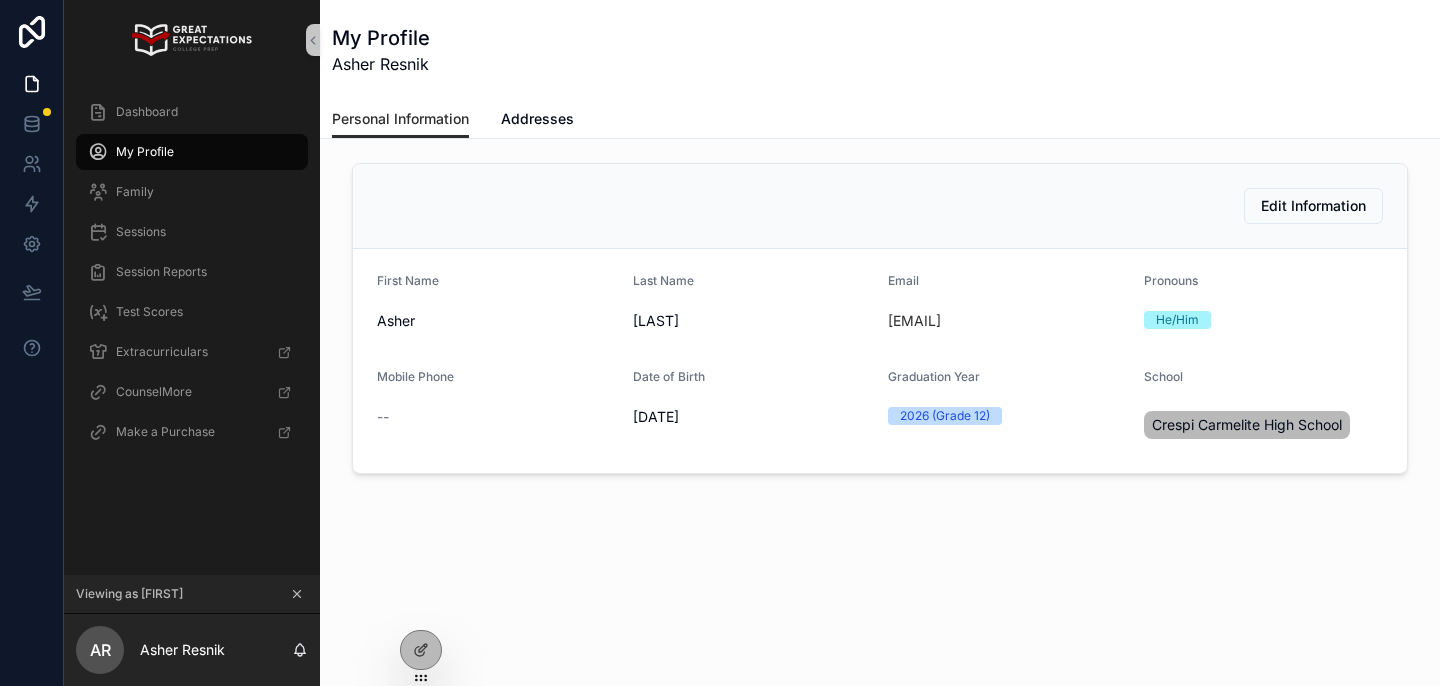 drag, startPoint x: 1120, startPoint y: 325, endPoint x: 886, endPoint y: 326, distance: 234.00214 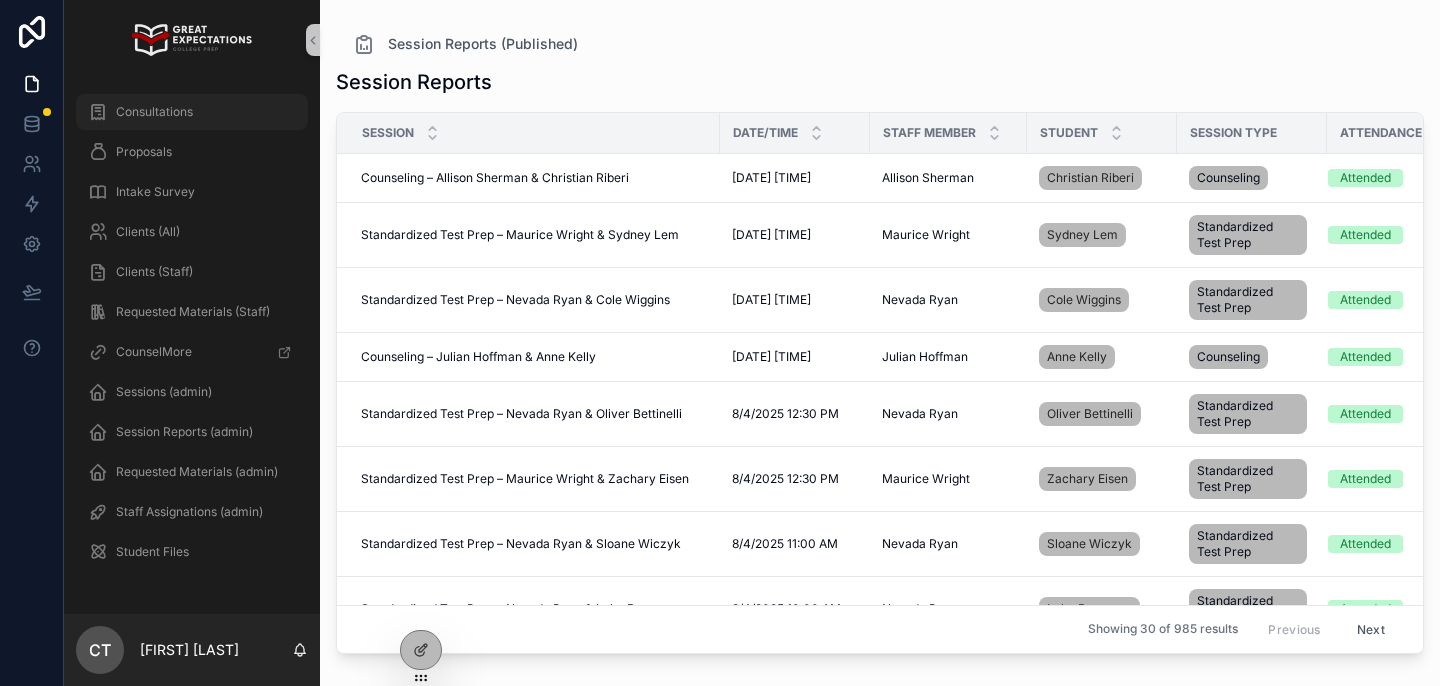 click on "Consultations" at bounding box center (154, 112) 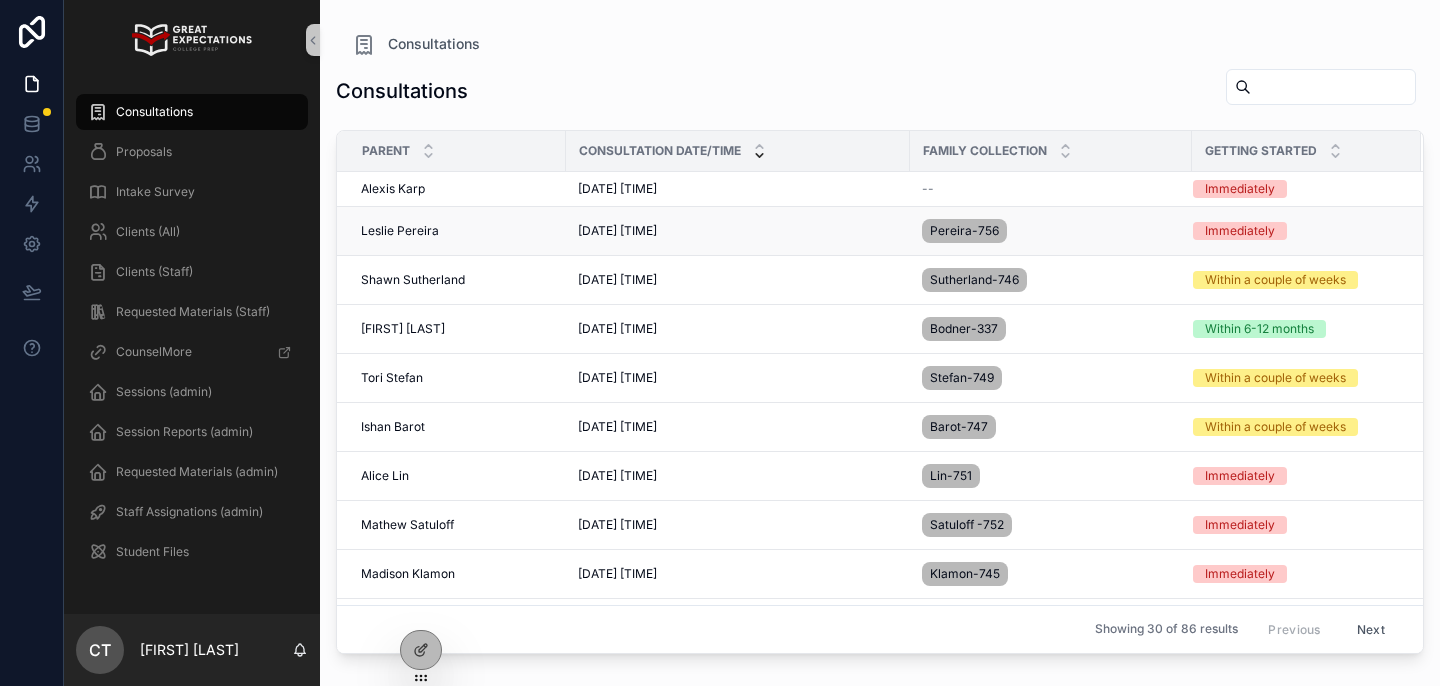 click on "[FIRST] [LAST] [FIRST] [LAST]" at bounding box center [457, 231] 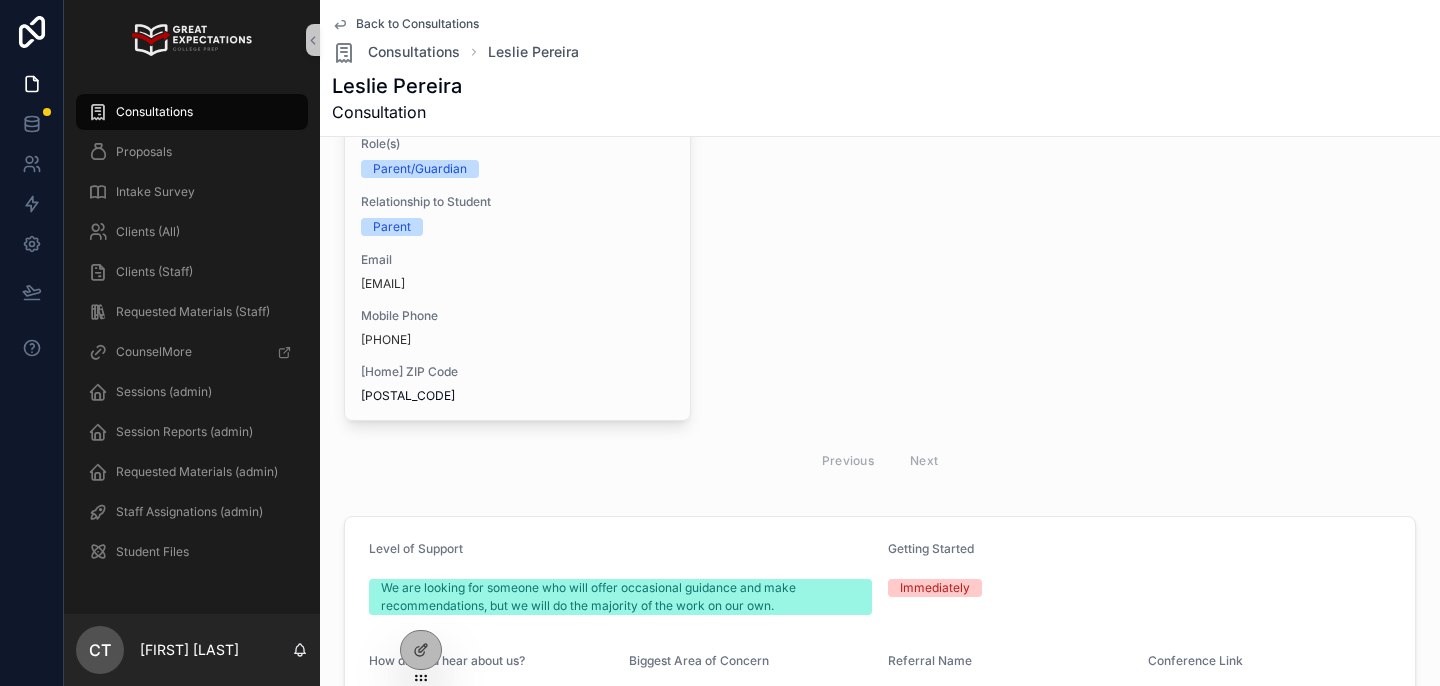 scroll, scrollTop: 339, scrollLeft: 0, axis: vertical 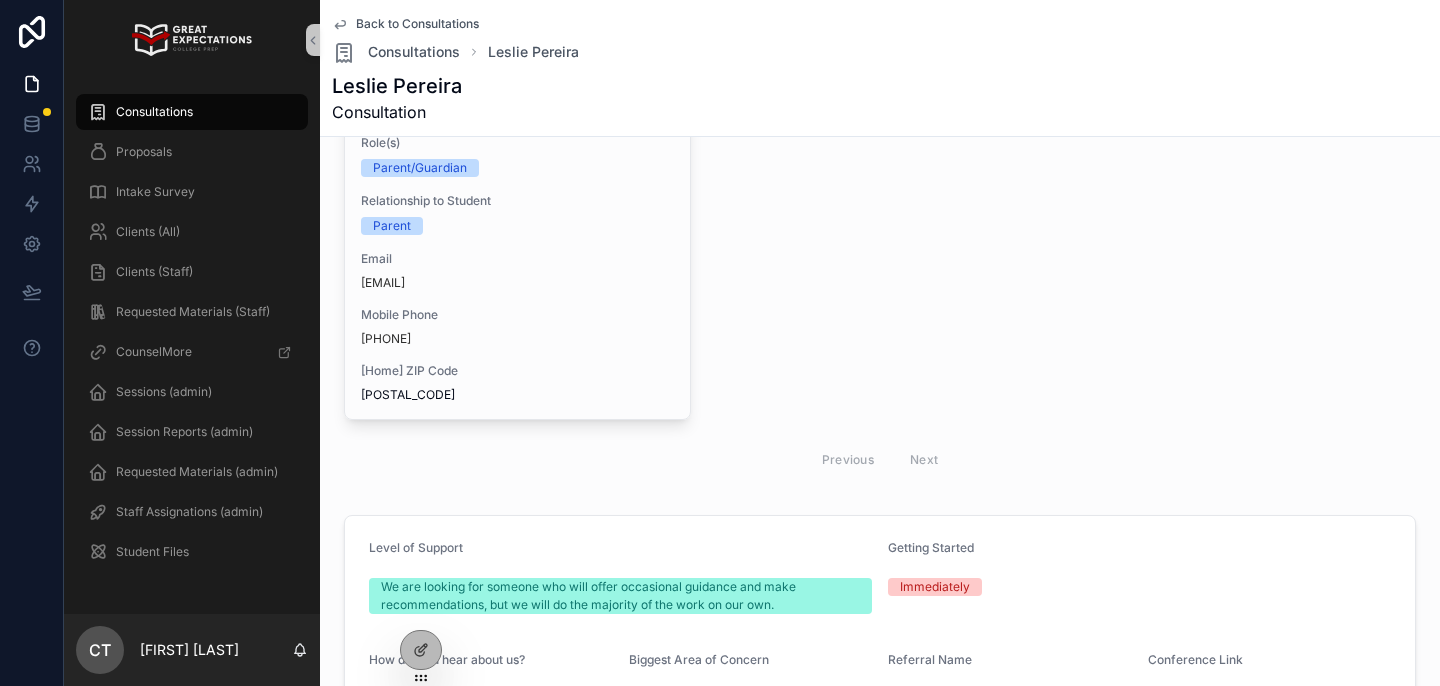 click on "Name [FIRST] [LAST] Alternate Last Name -- Role(s) Parent/Guardian Relationship to Student Parent Email [EMAIL] Mobile Phone [PHONE] [ADDRESS] ZIP Code [POSTAL_CODE]" at bounding box center (517, 213) 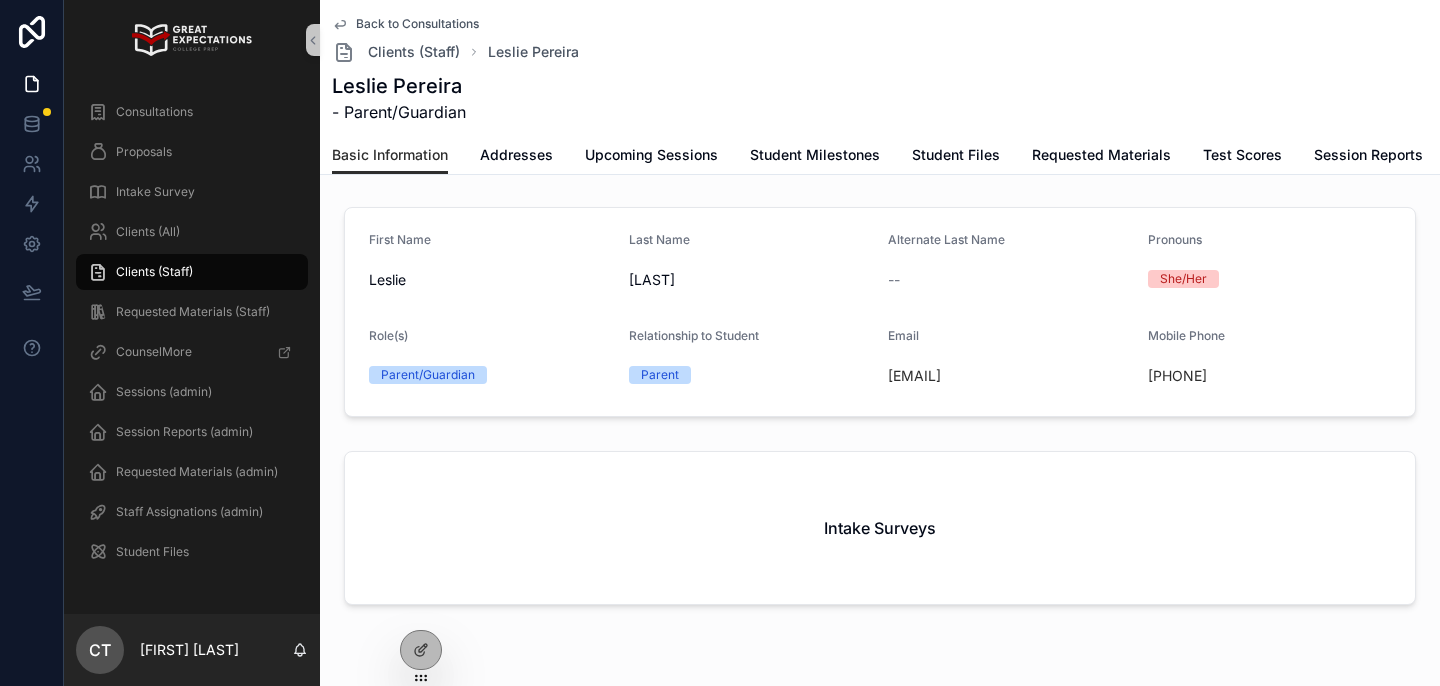 drag, startPoint x: 1281, startPoint y: 375, endPoint x: 1143, endPoint y: 376, distance: 138.00362 